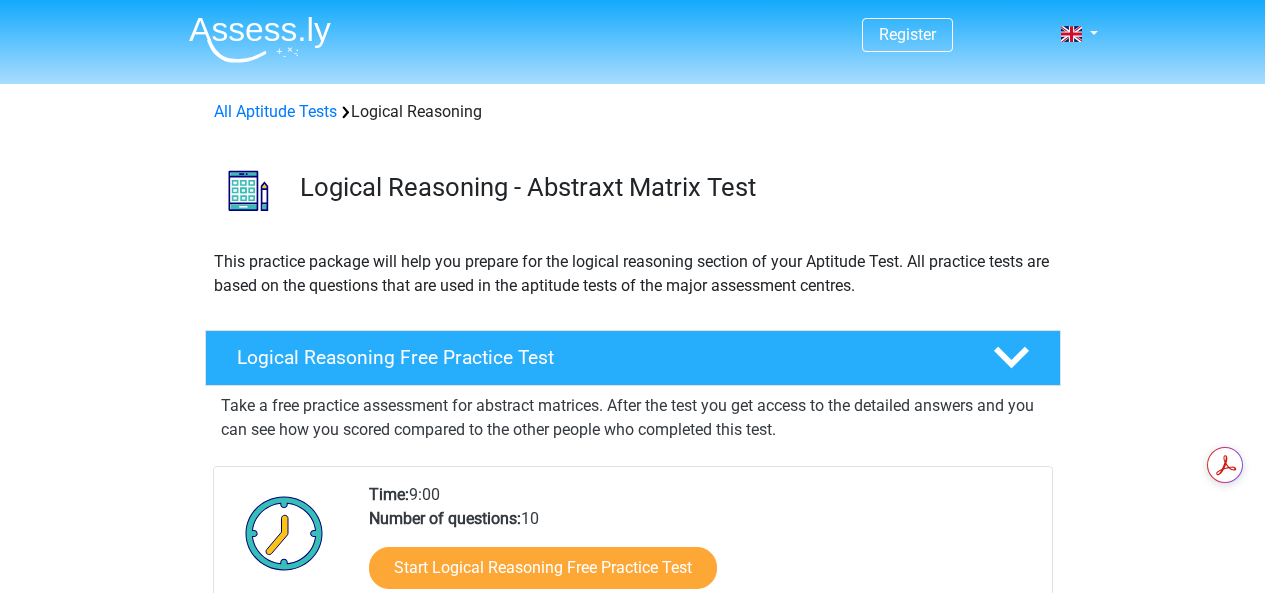scroll, scrollTop: 0, scrollLeft: 0, axis: both 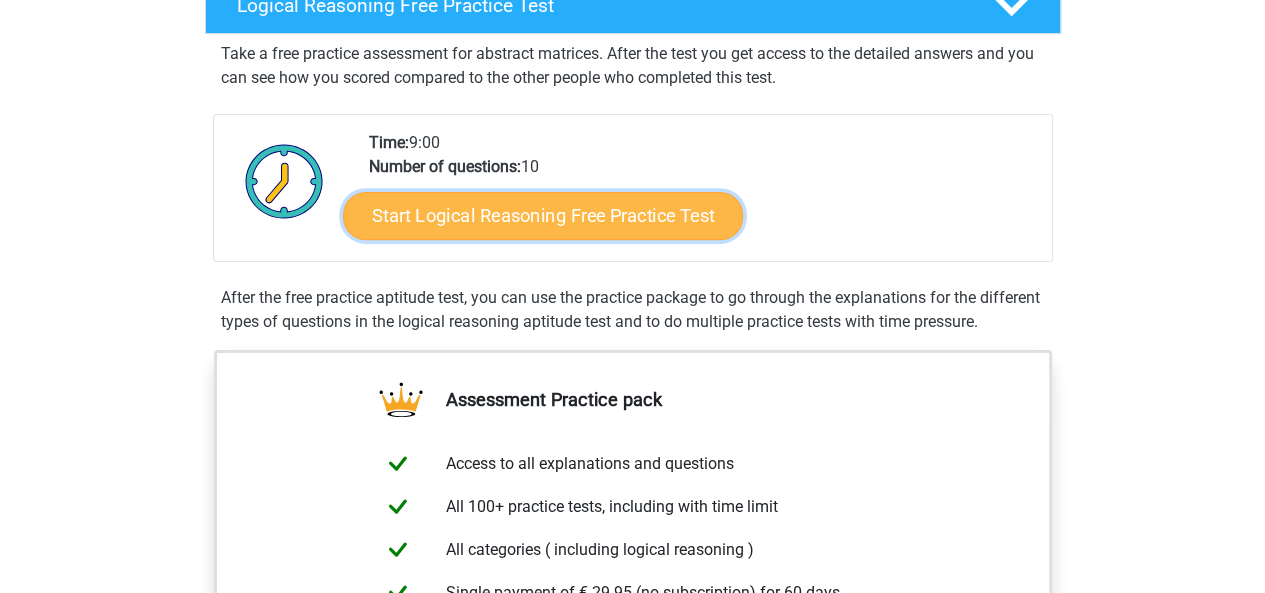 click on "Start Logical Reasoning
Free Practice Test" at bounding box center [543, 215] 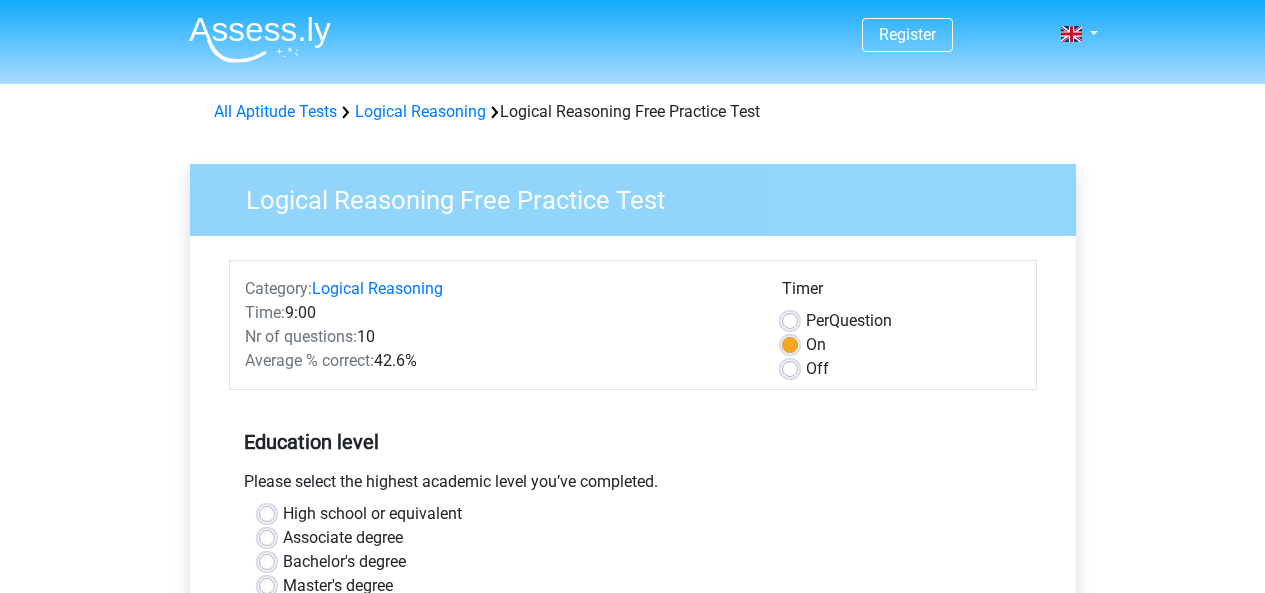 scroll, scrollTop: 0, scrollLeft: 0, axis: both 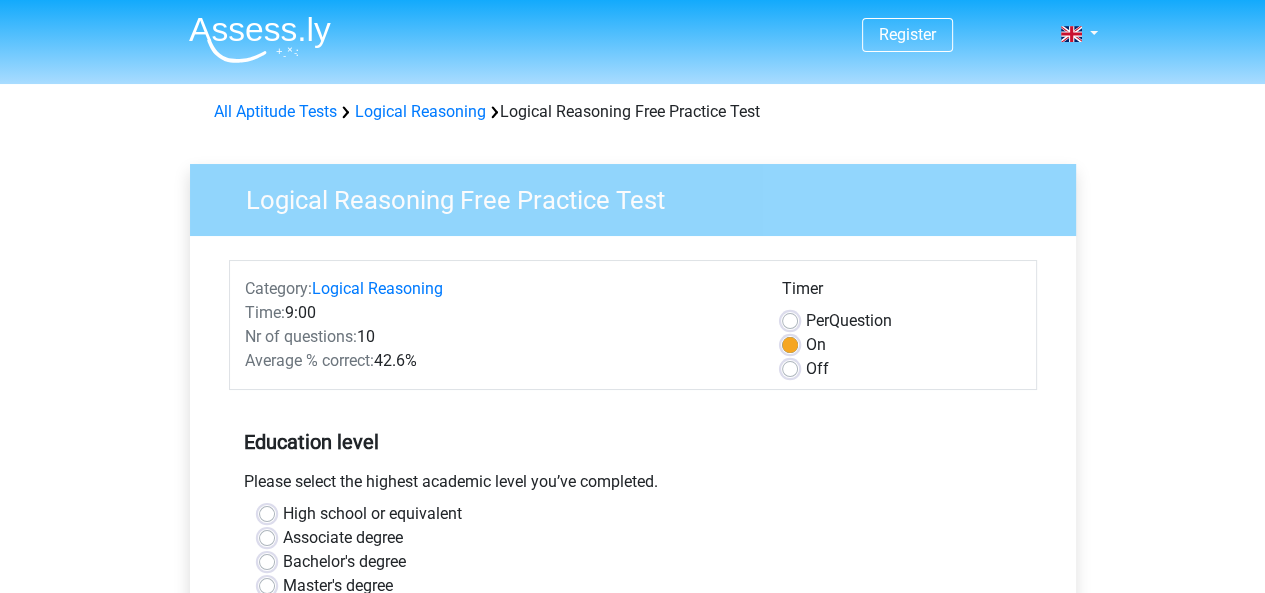 click on "Master's degree" at bounding box center [338, 586] 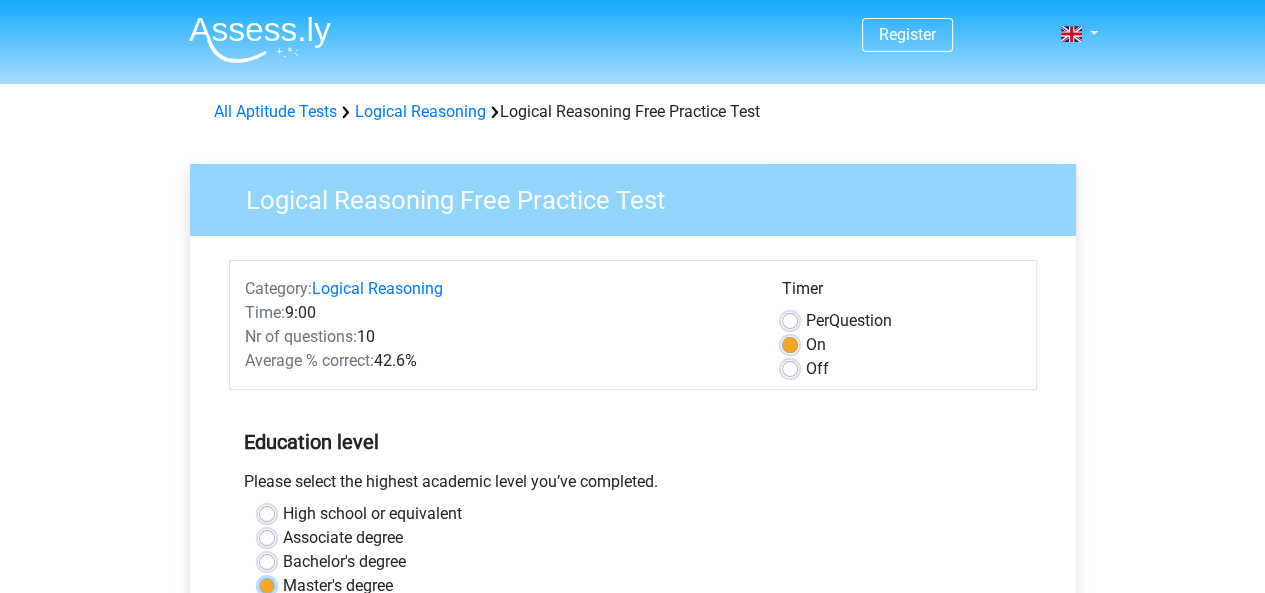 click on "Master's degree" at bounding box center (267, 584) 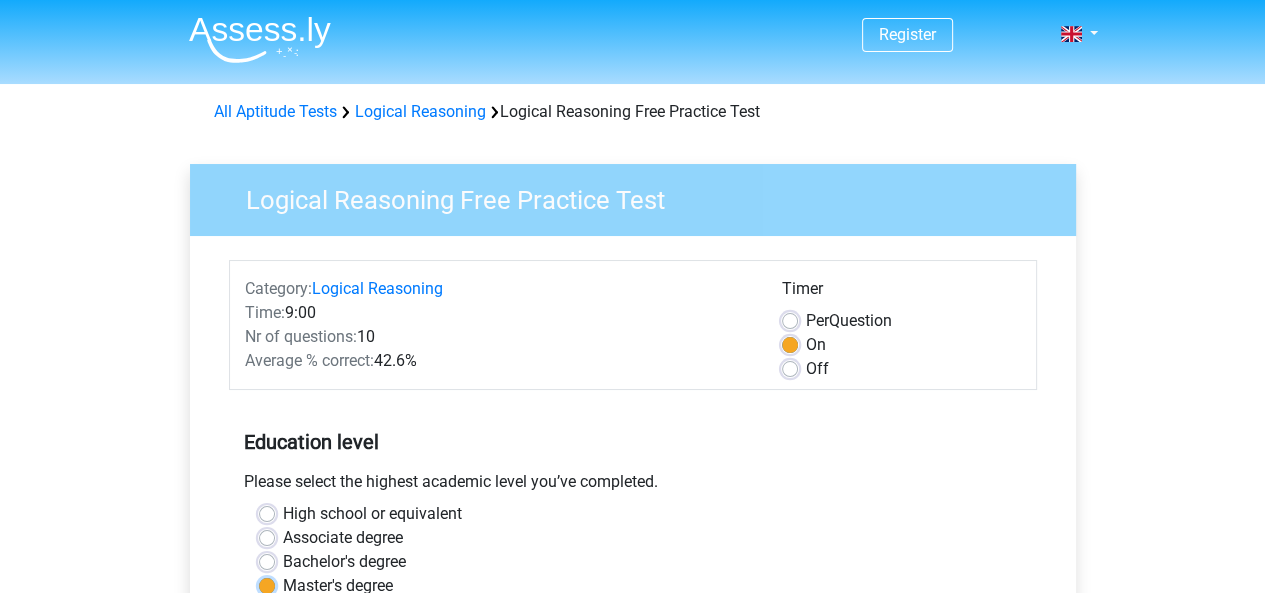 scroll, scrollTop: 0, scrollLeft: 0, axis: both 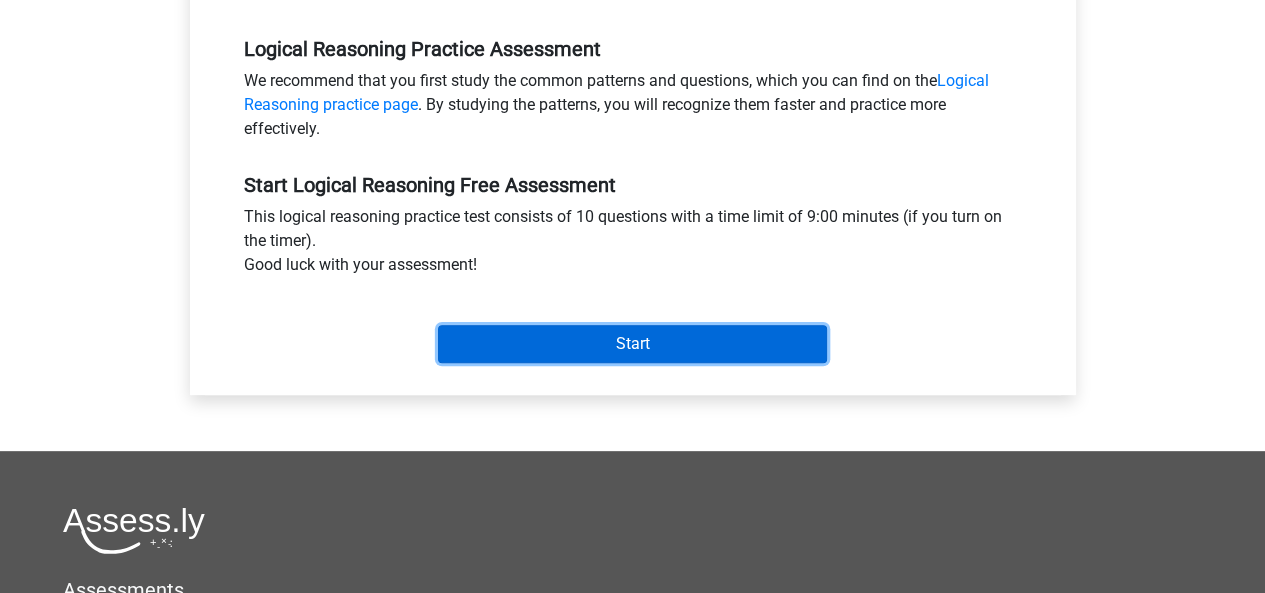 click on "Start" at bounding box center (632, 344) 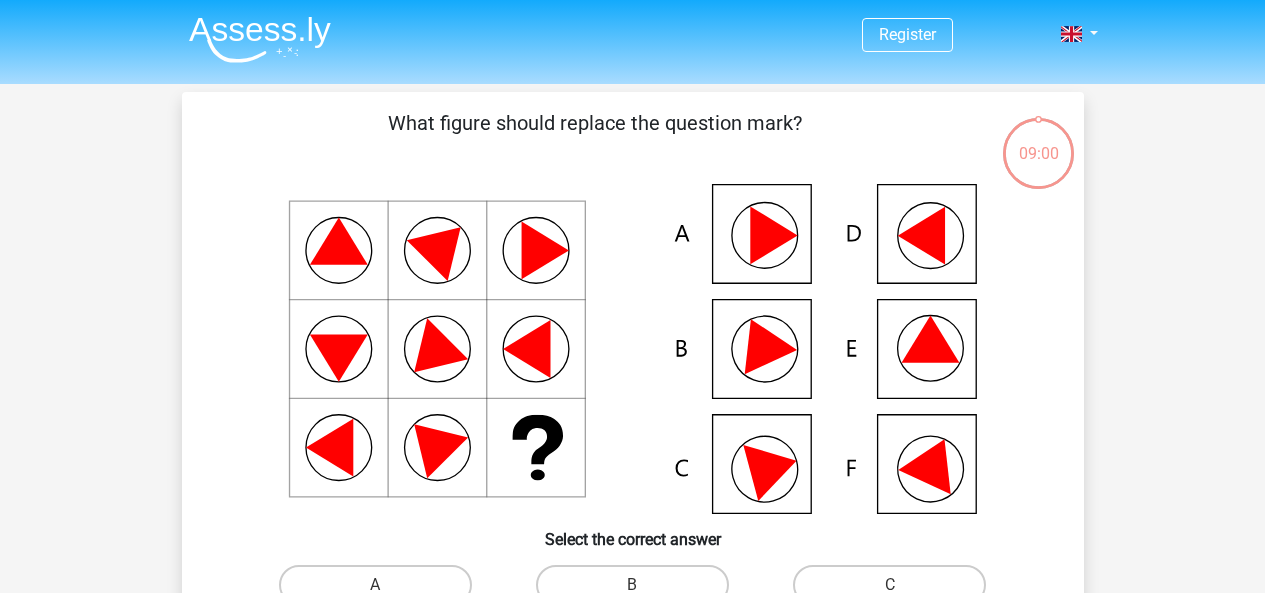 scroll, scrollTop: 0, scrollLeft: 0, axis: both 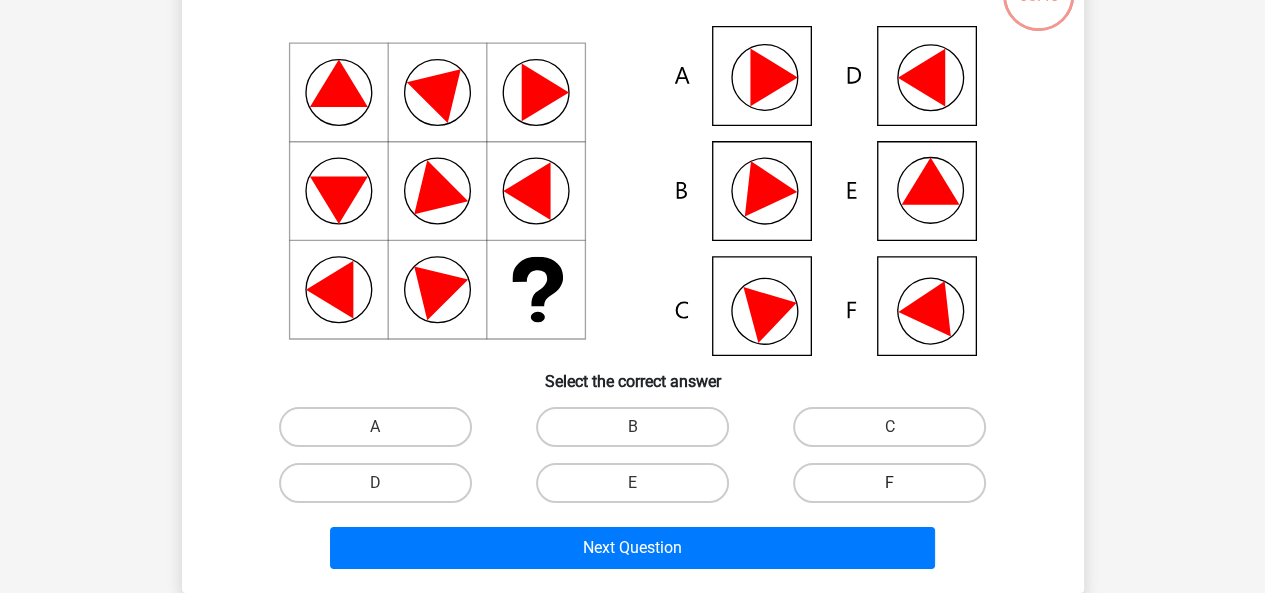 click on "F" at bounding box center [889, 483] 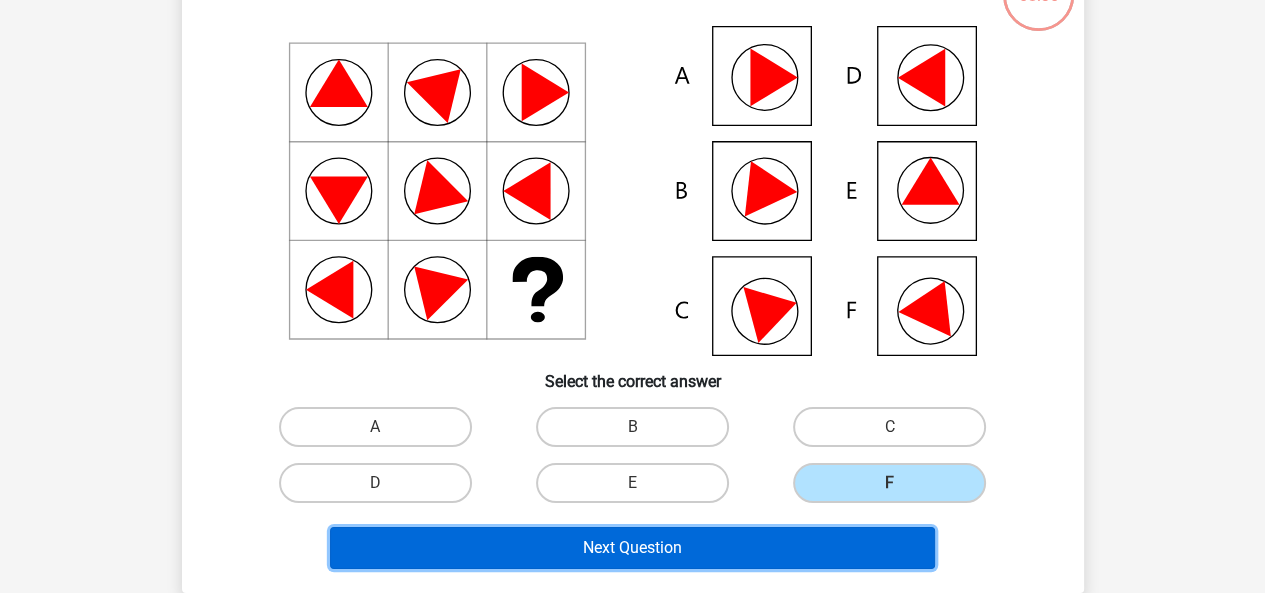 click on "Next Question" at bounding box center [632, 548] 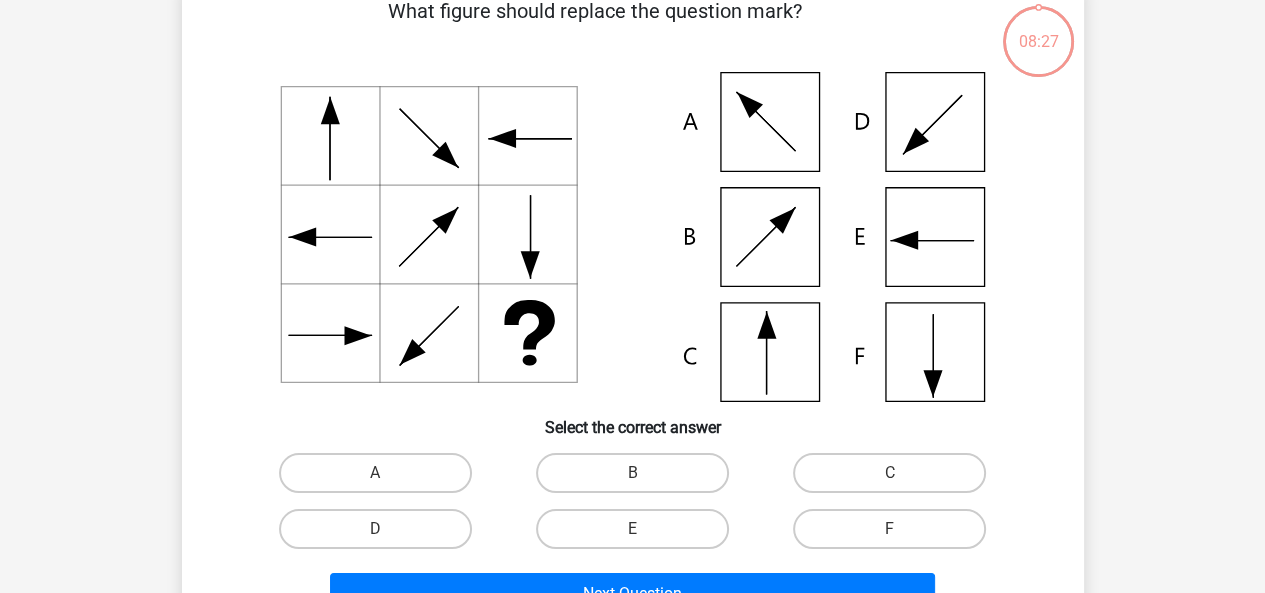 scroll, scrollTop: 92, scrollLeft: 0, axis: vertical 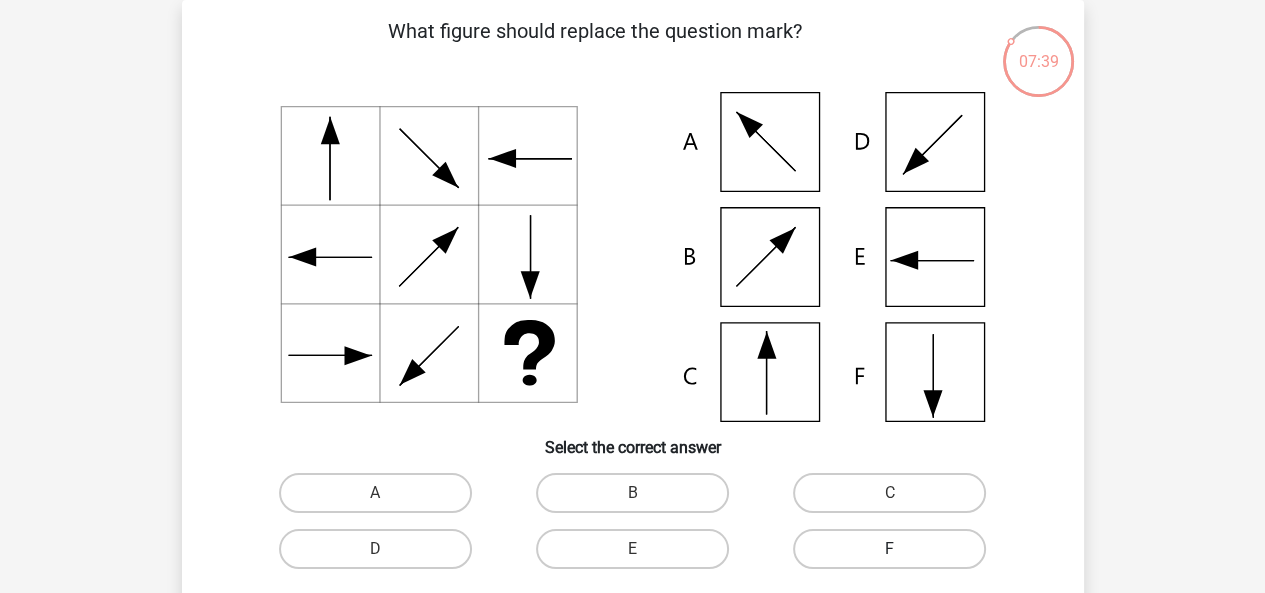 click on "F" at bounding box center (889, 549) 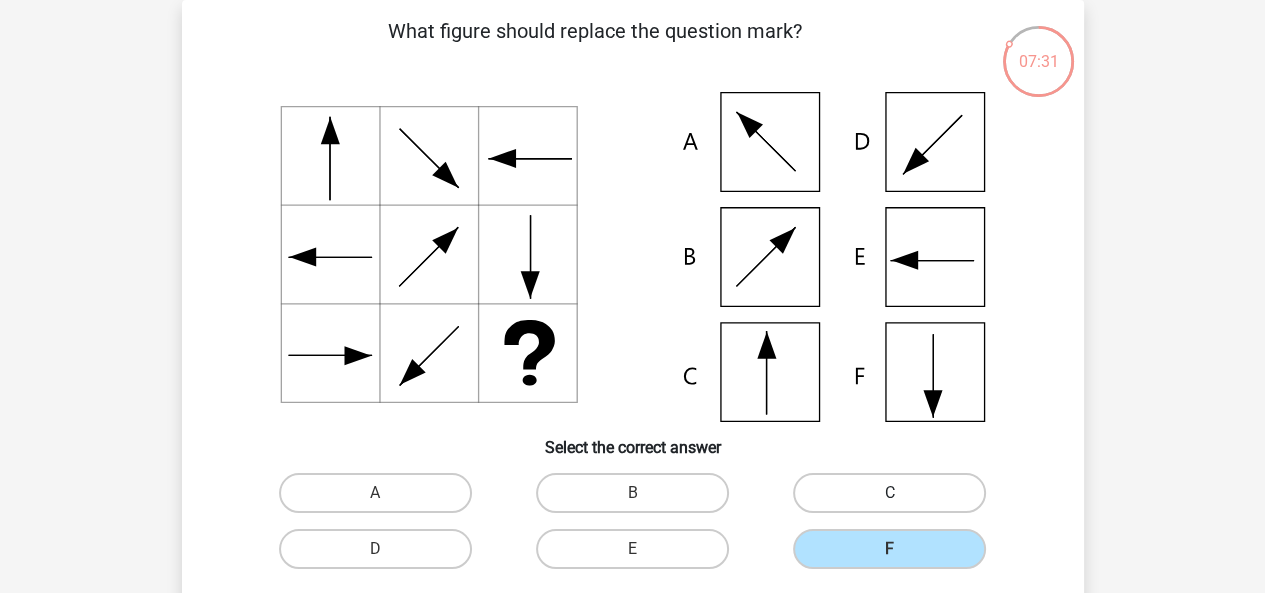 click on "C" at bounding box center (889, 493) 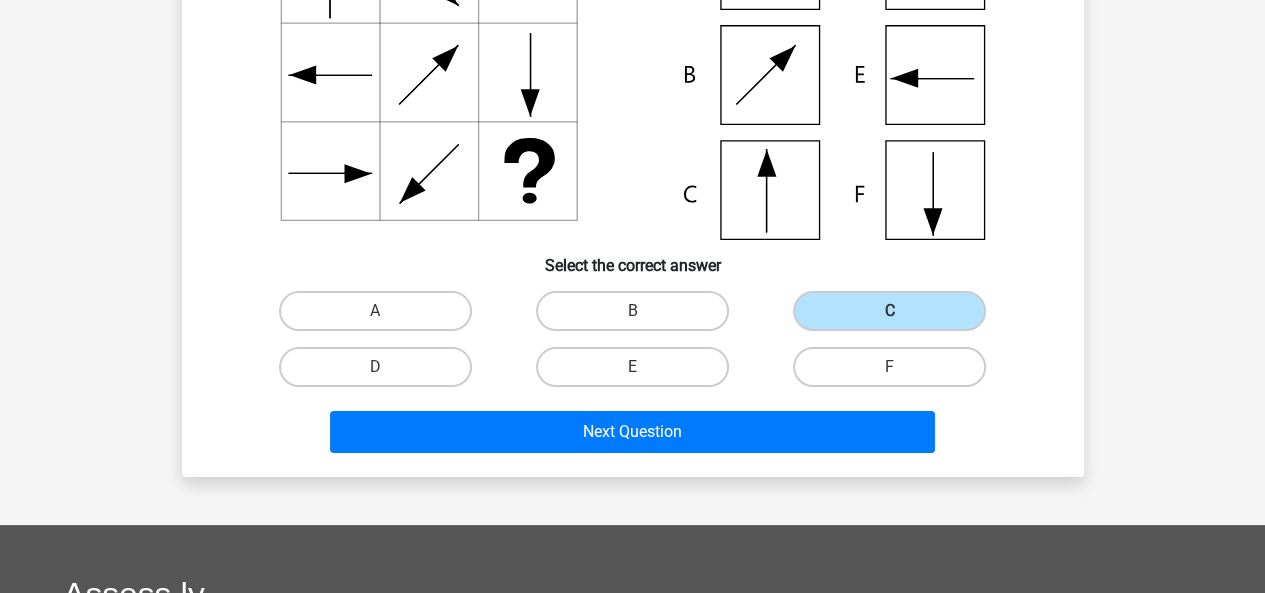 scroll, scrollTop: 347, scrollLeft: 0, axis: vertical 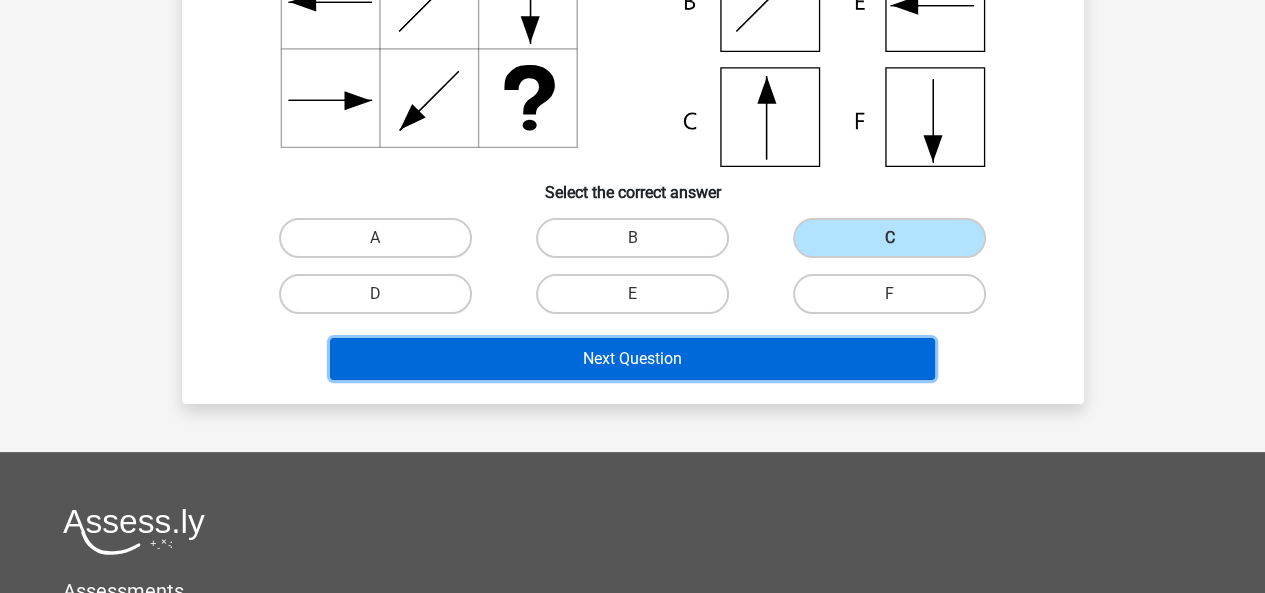 click on "Next Question" at bounding box center [632, 359] 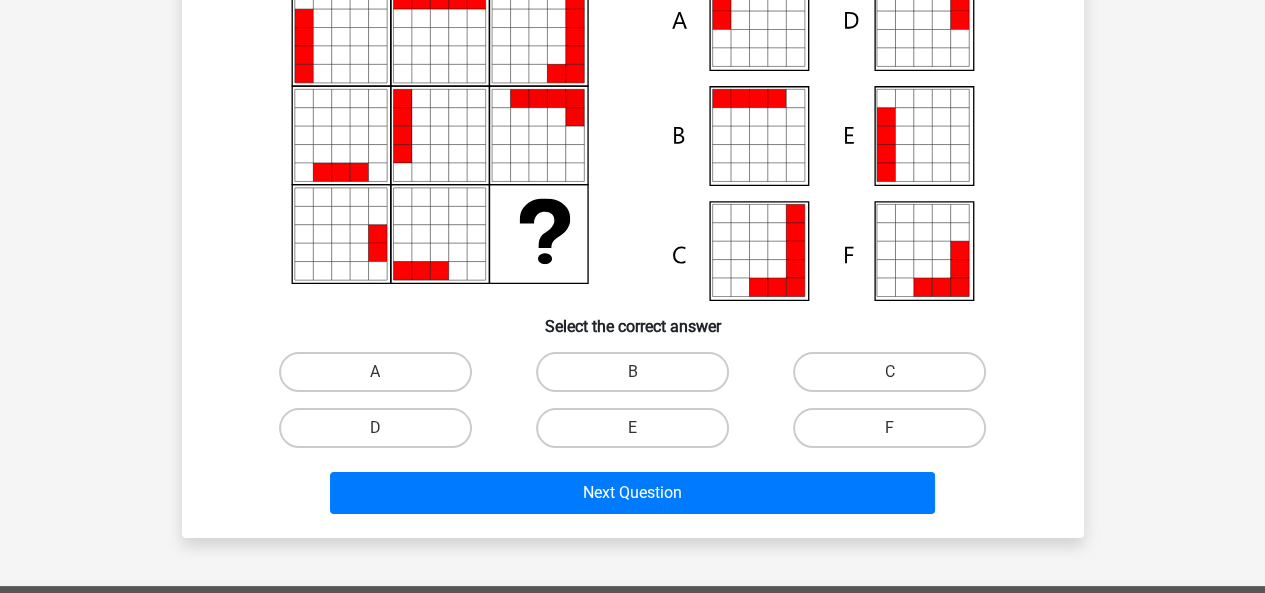 scroll, scrollTop: 92, scrollLeft: 0, axis: vertical 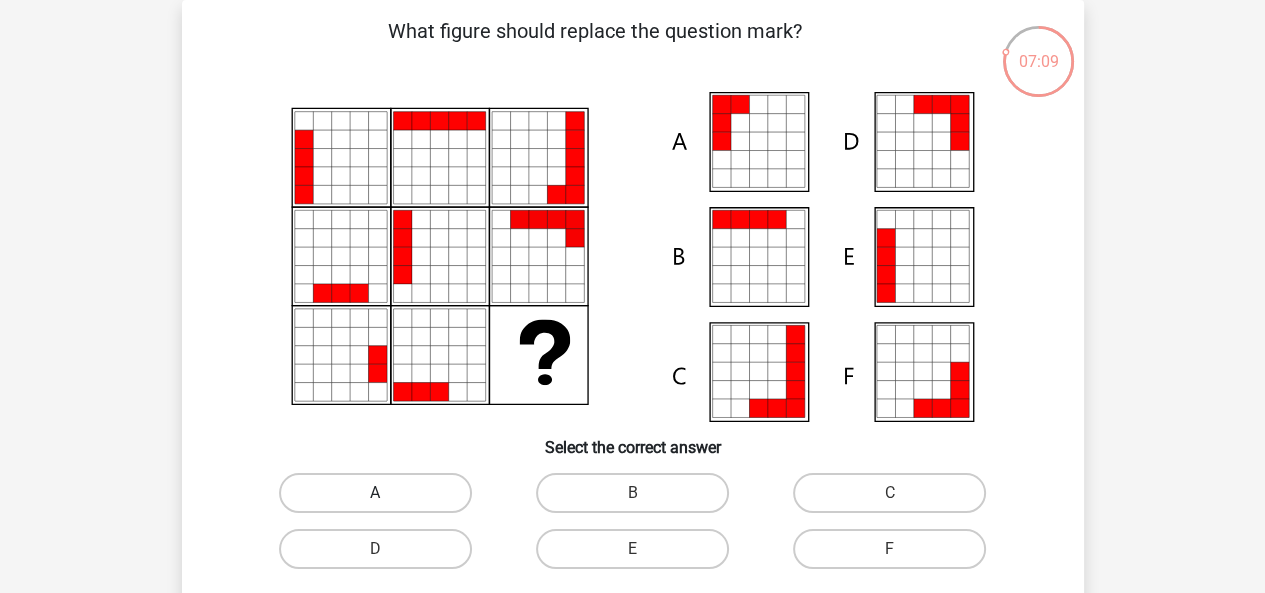 click on "A" at bounding box center (375, 493) 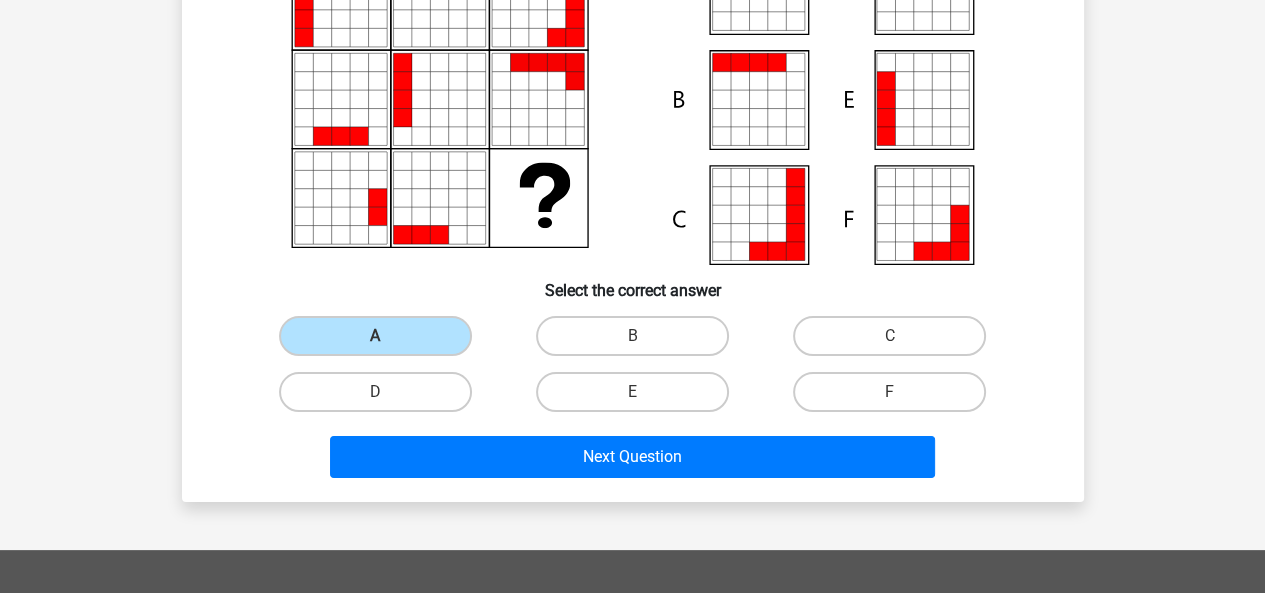 scroll, scrollTop: 253, scrollLeft: 0, axis: vertical 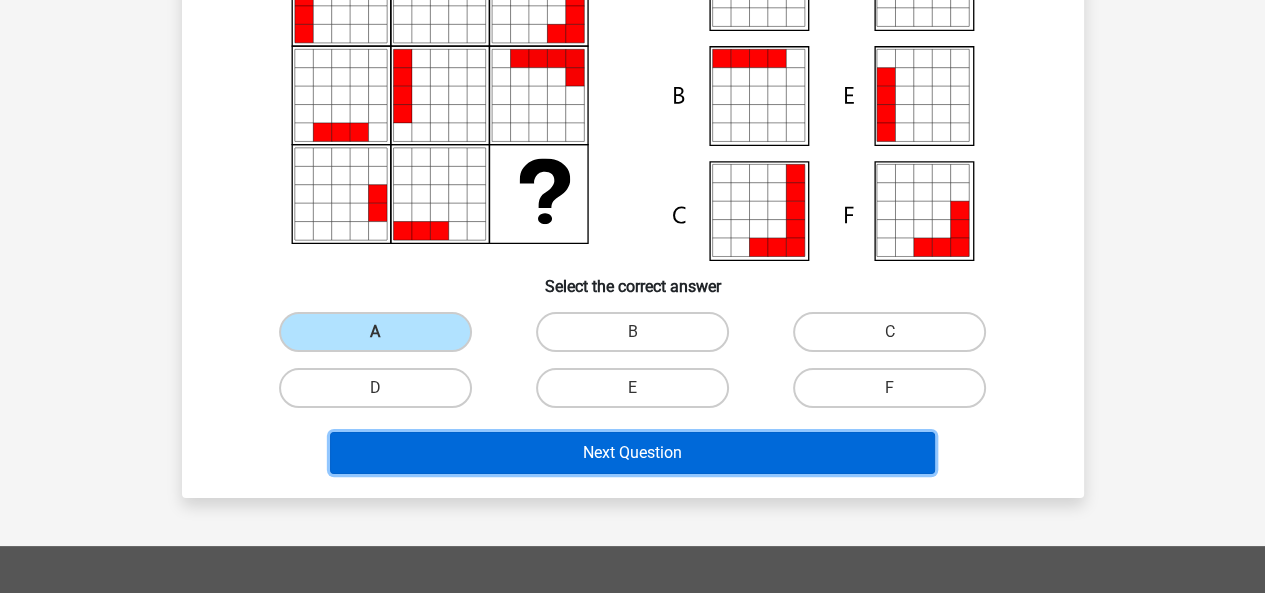 click on "Next Question" at bounding box center (632, 453) 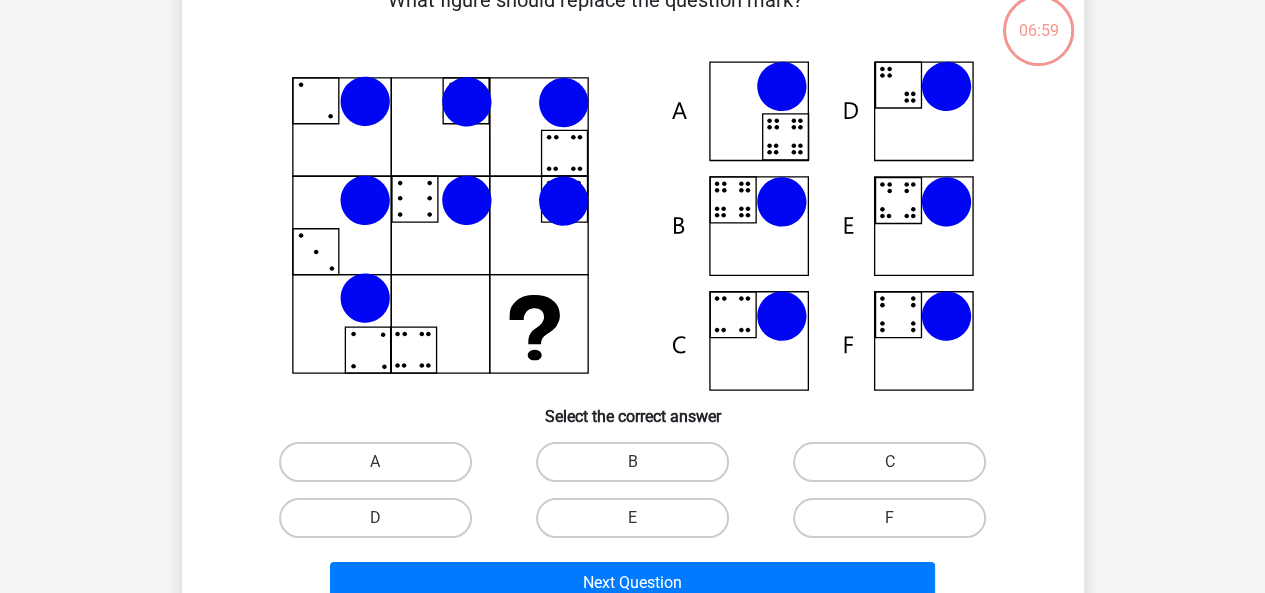 scroll, scrollTop: 92, scrollLeft: 0, axis: vertical 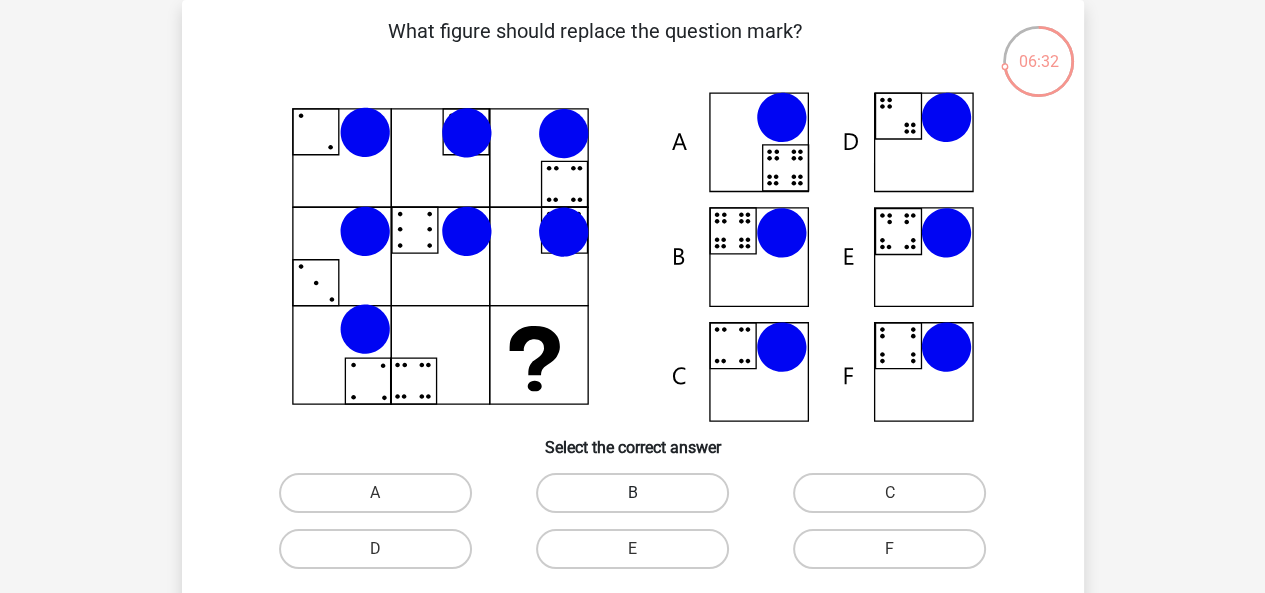 click on "B" at bounding box center (632, 493) 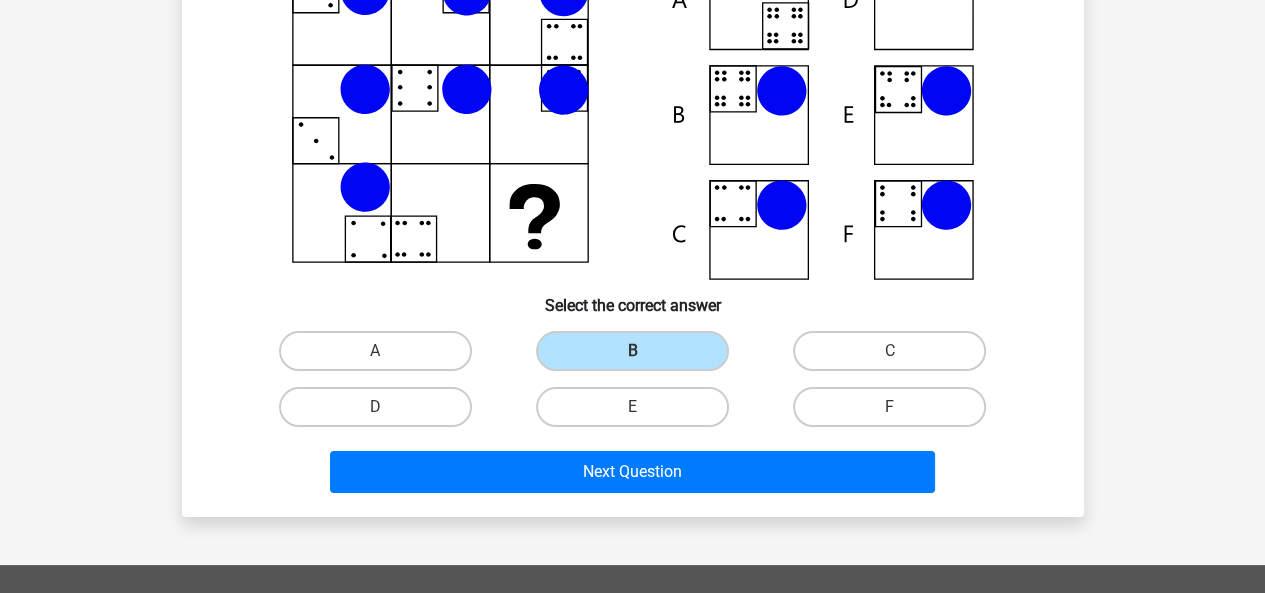 scroll, scrollTop: 245, scrollLeft: 0, axis: vertical 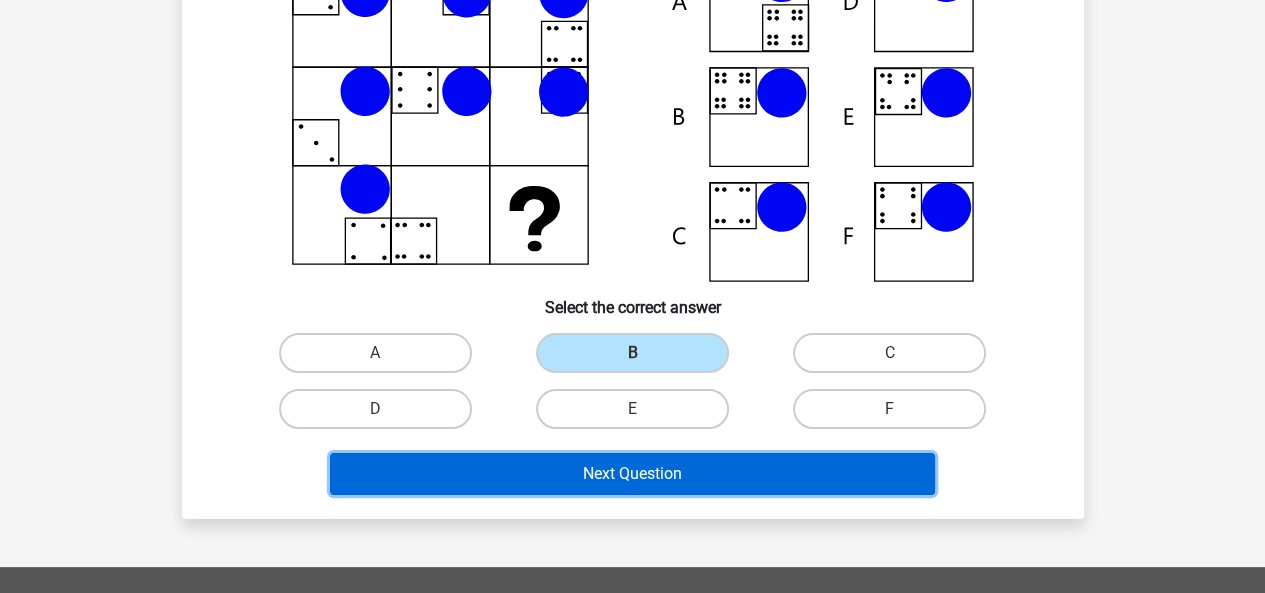 click on "Next Question" at bounding box center [632, 474] 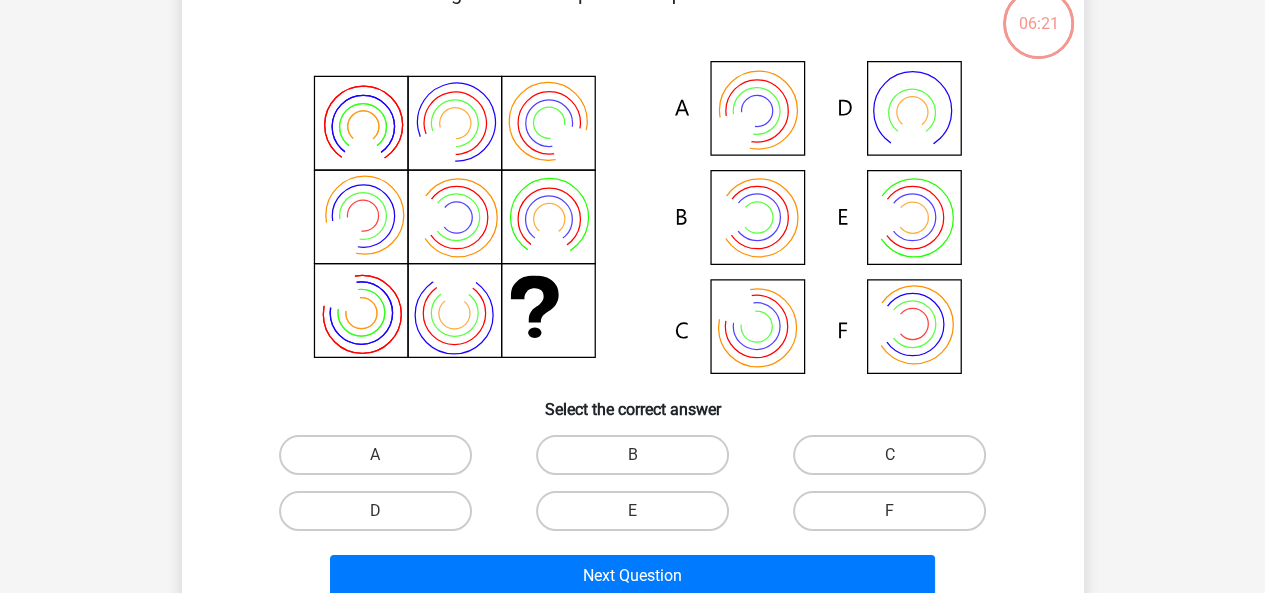 scroll, scrollTop: 92, scrollLeft: 0, axis: vertical 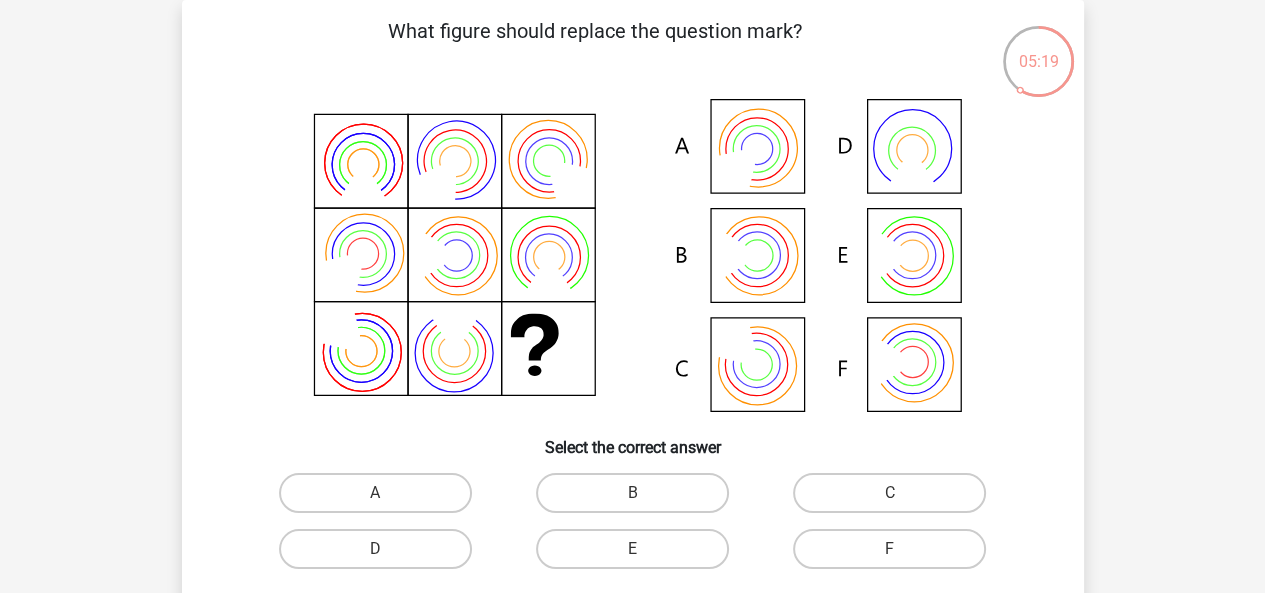 click on "E" at bounding box center (632, 549) 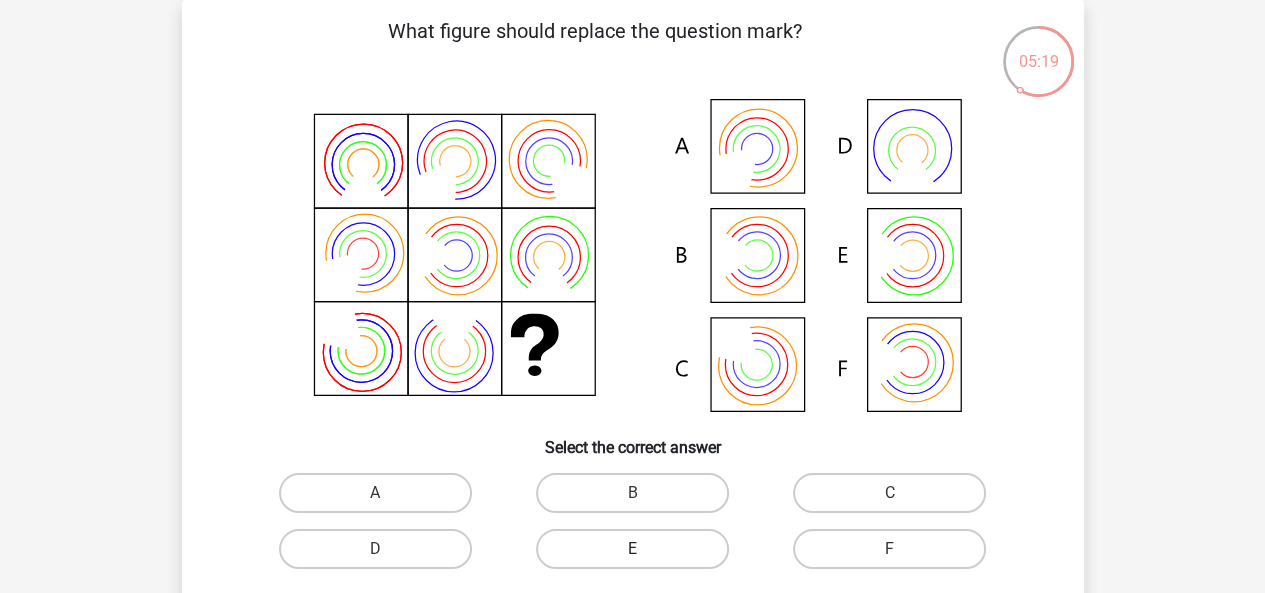 drag, startPoint x: 666, startPoint y: 573, endPoint x: 677, endPoint y: 557, distance: 19.416489 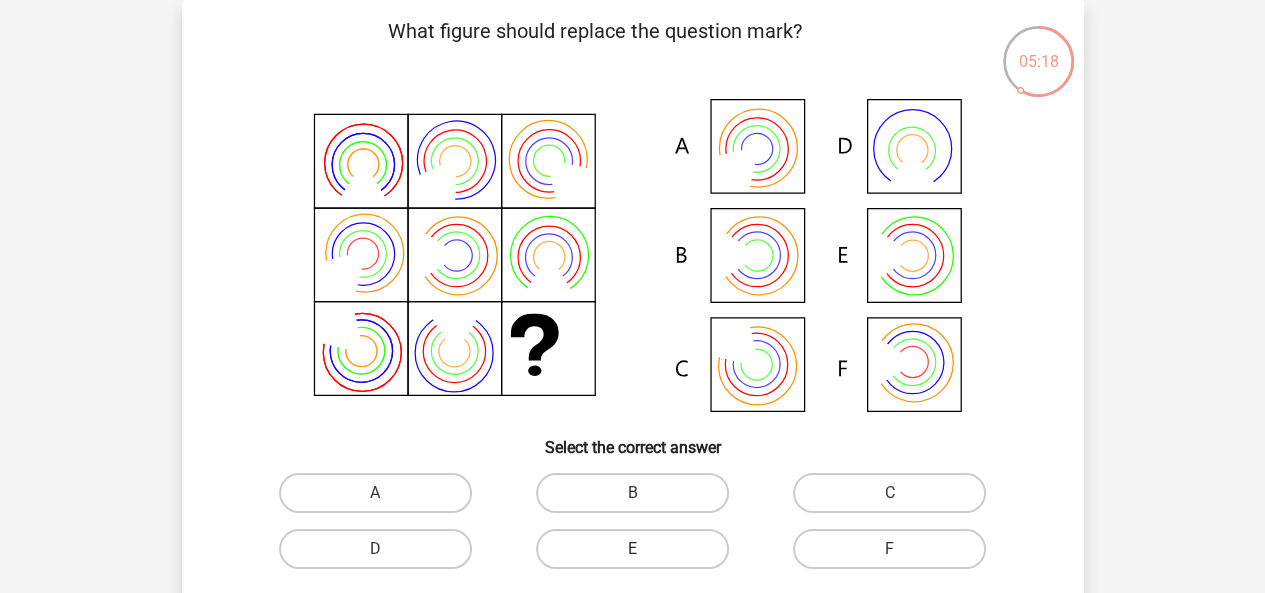 click on "E" at bounding box center [632, 549] 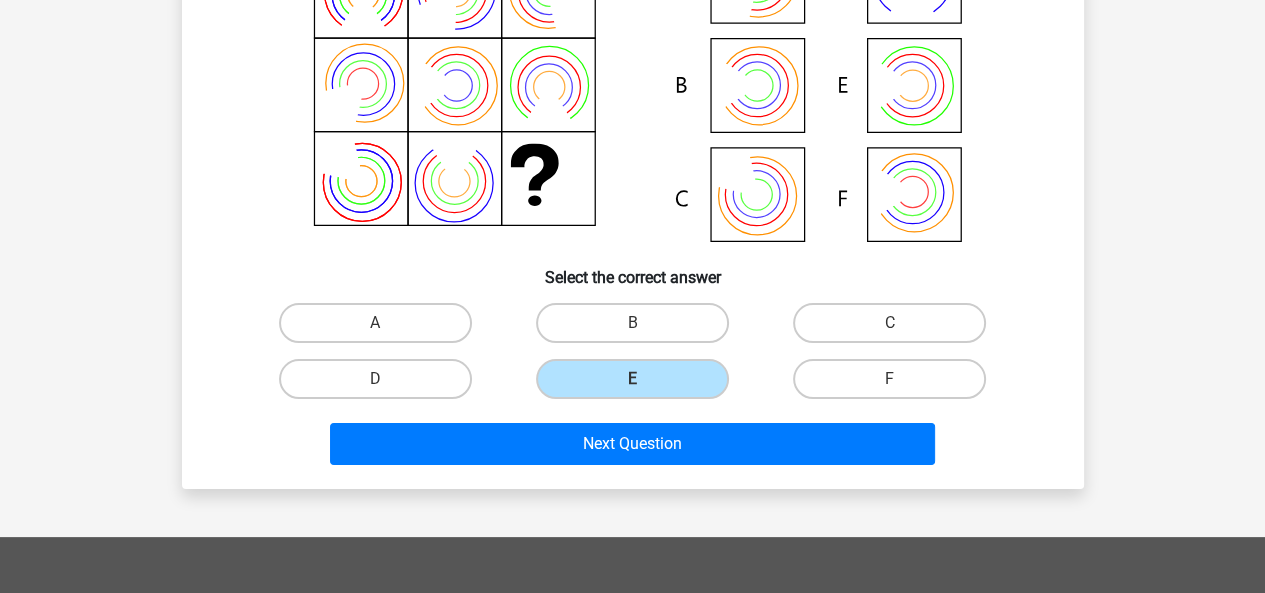 scroll, scrollTop: 270, scrollLeft: 0, axis: vertical 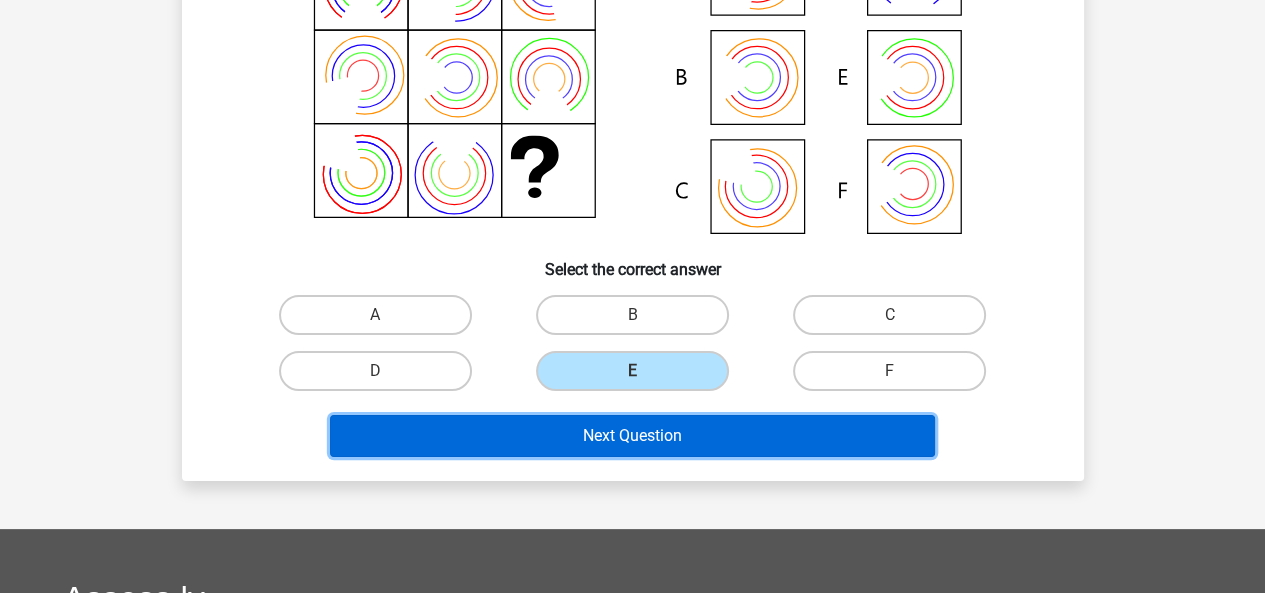 click on "Next Question" at bounding box center (632, 436) 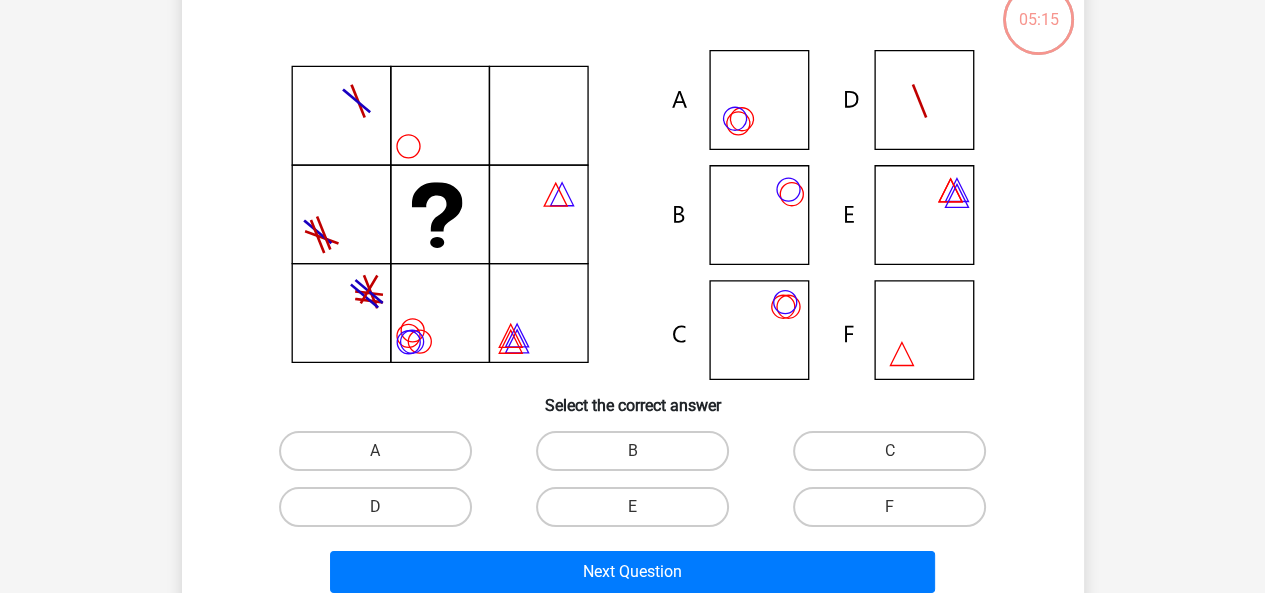 scroll, scrollTop: 92, scrollLeft: 0, axis: vertical 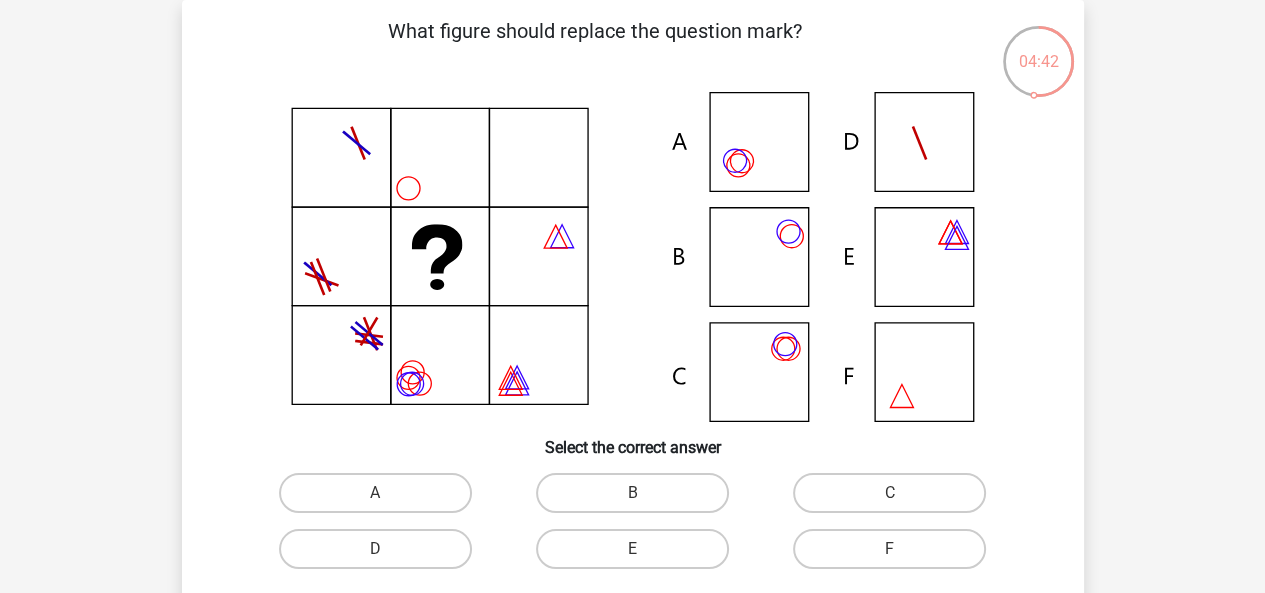 click 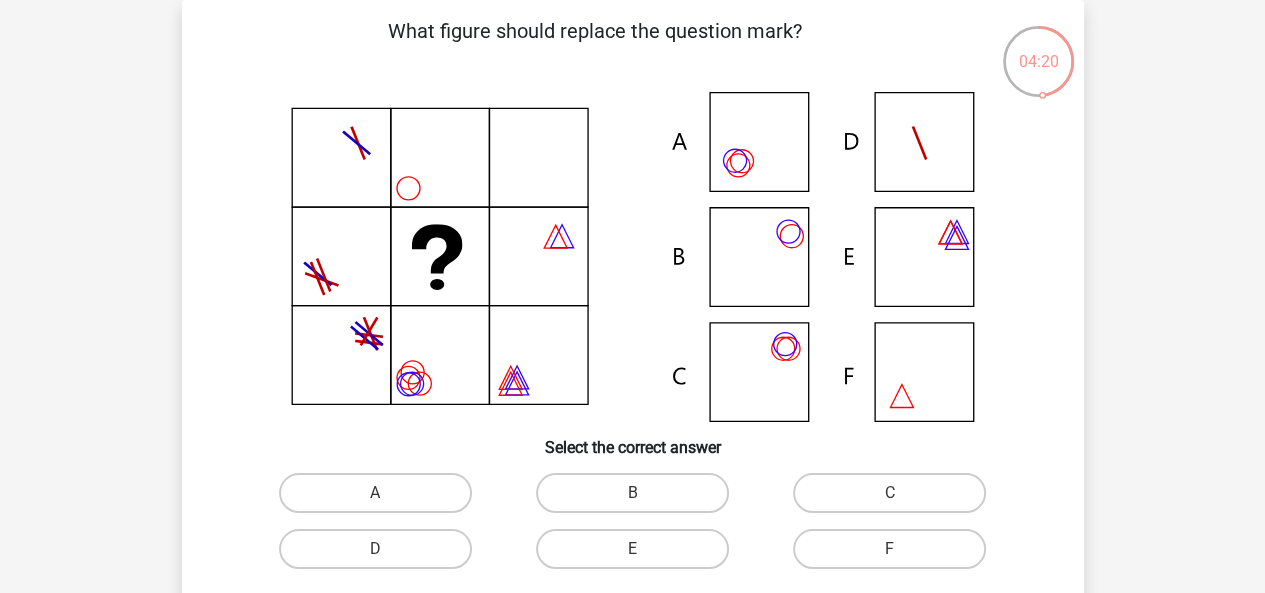 click on "A" at bounding box center [381, 499] 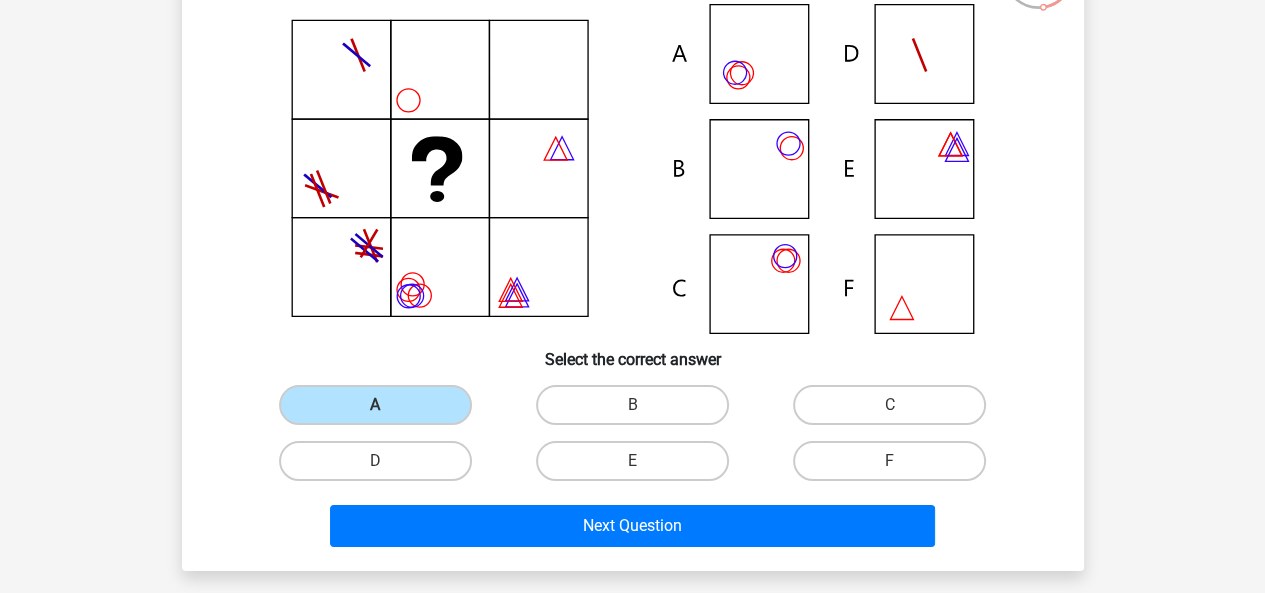 scroll, scrollTop: 188, scrollLeft: 0, axis: vertical 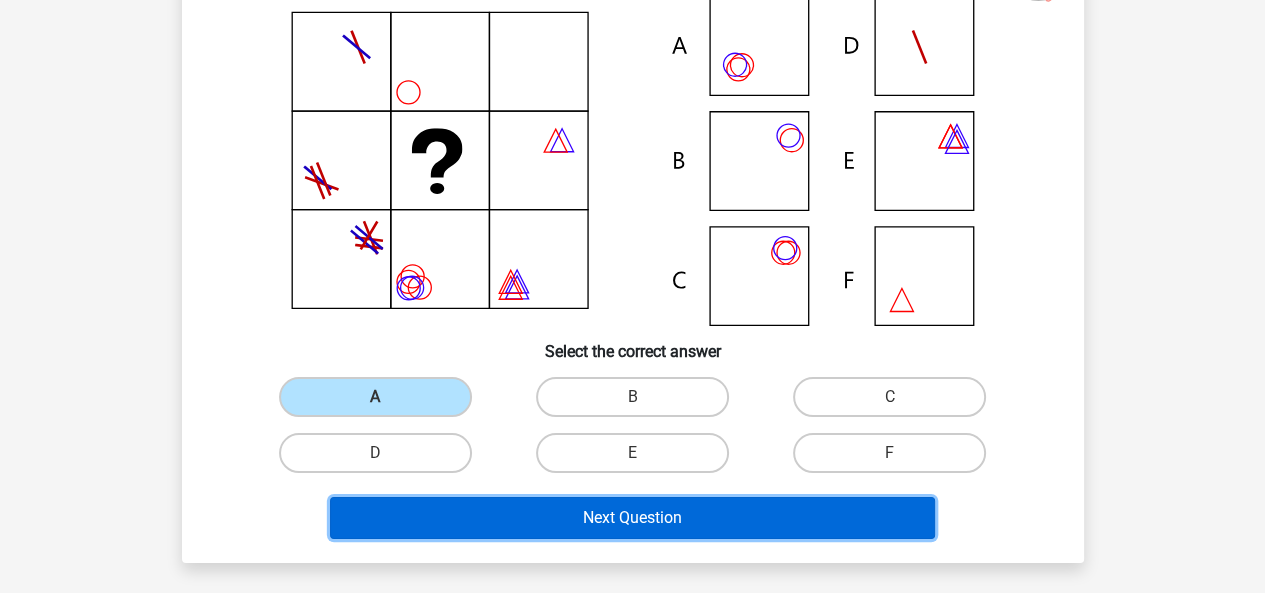 click on "Next Question" at bounding box center [632, 518] 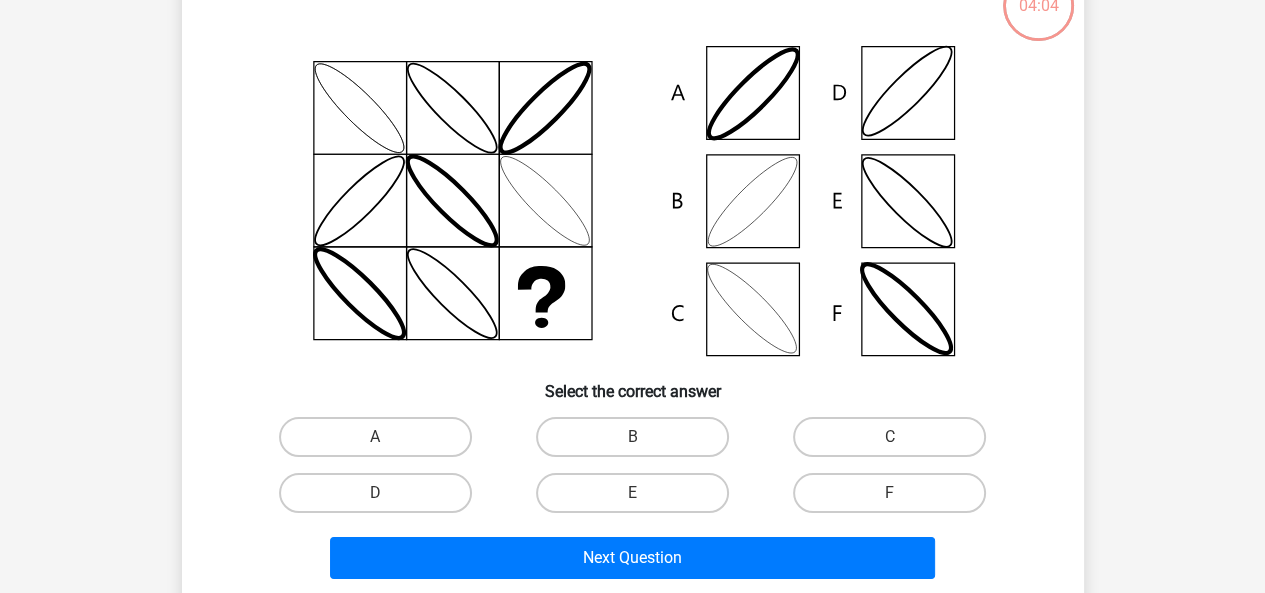 scroll, scrollTop: 92, scrollLeft: 0, axis: vertical 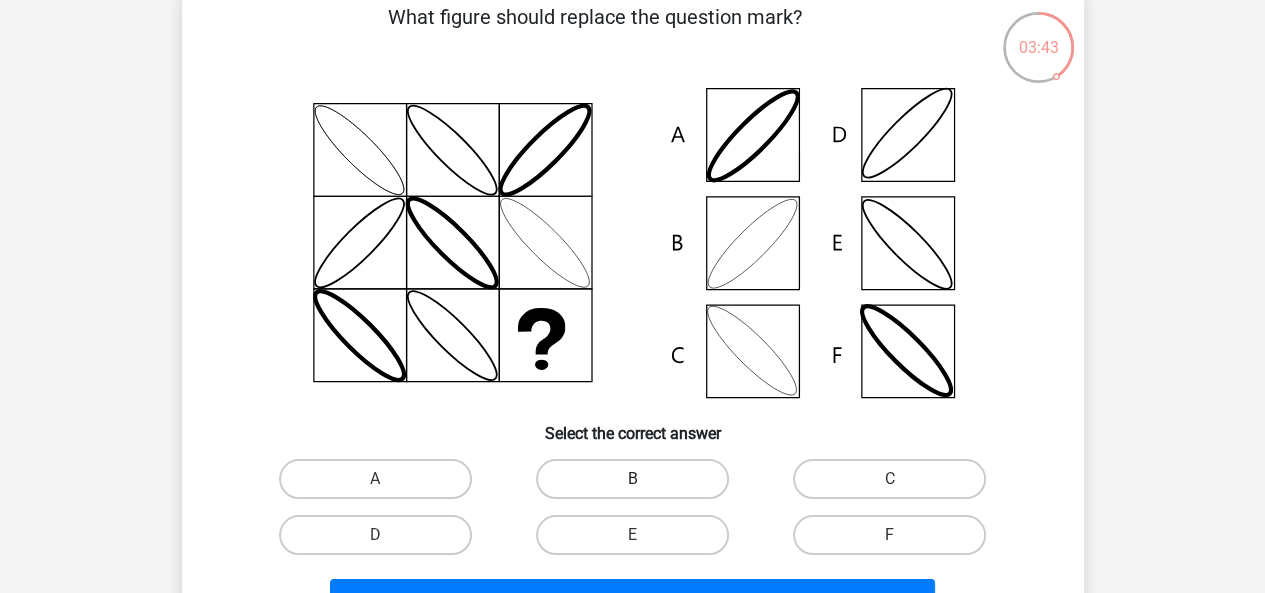 click on "B" at bounding box center [632, 479] 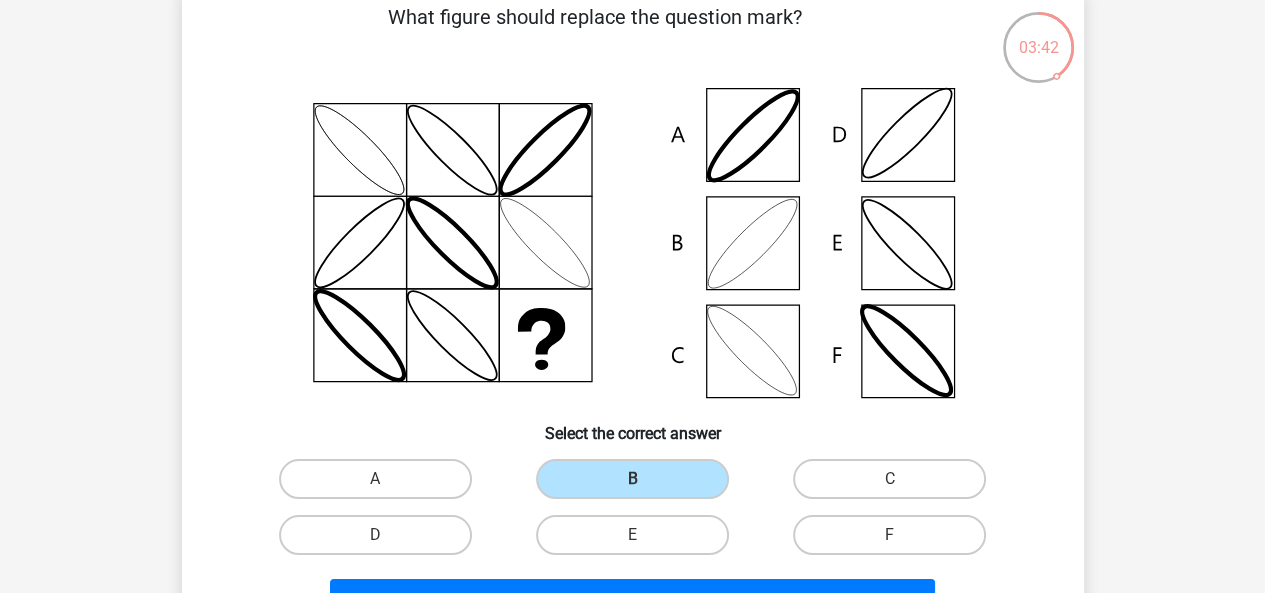 scroll, scrollTop: 217, scrollLeft: 0, axis: vertical 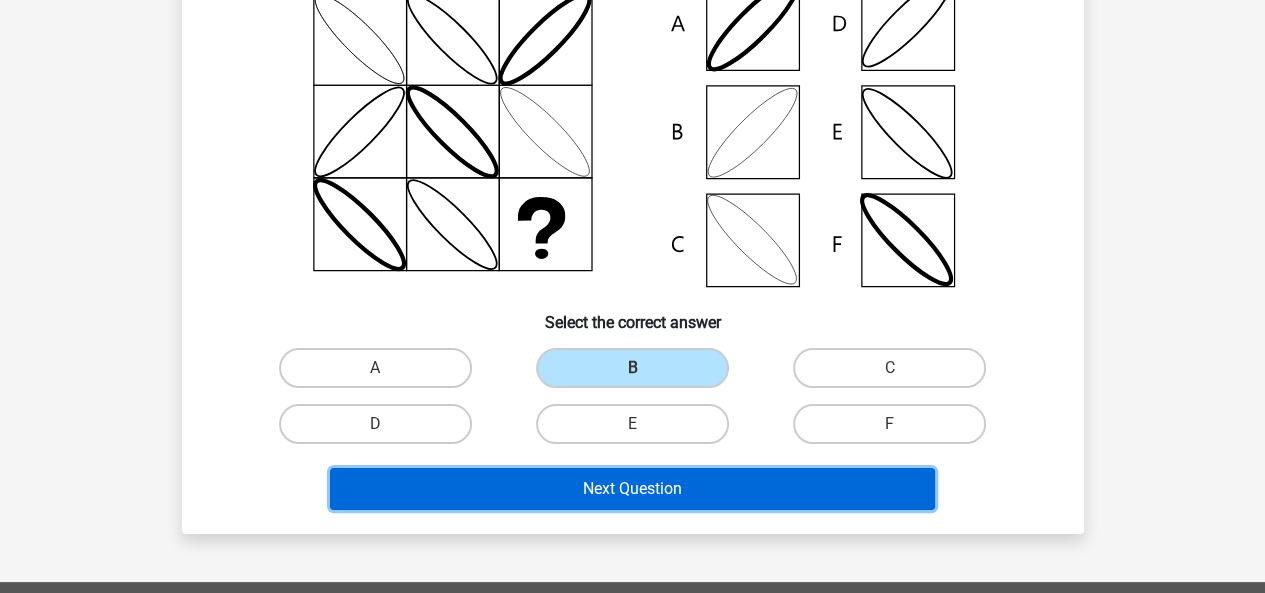click on "Next Question" at bounding box center (632, 489) 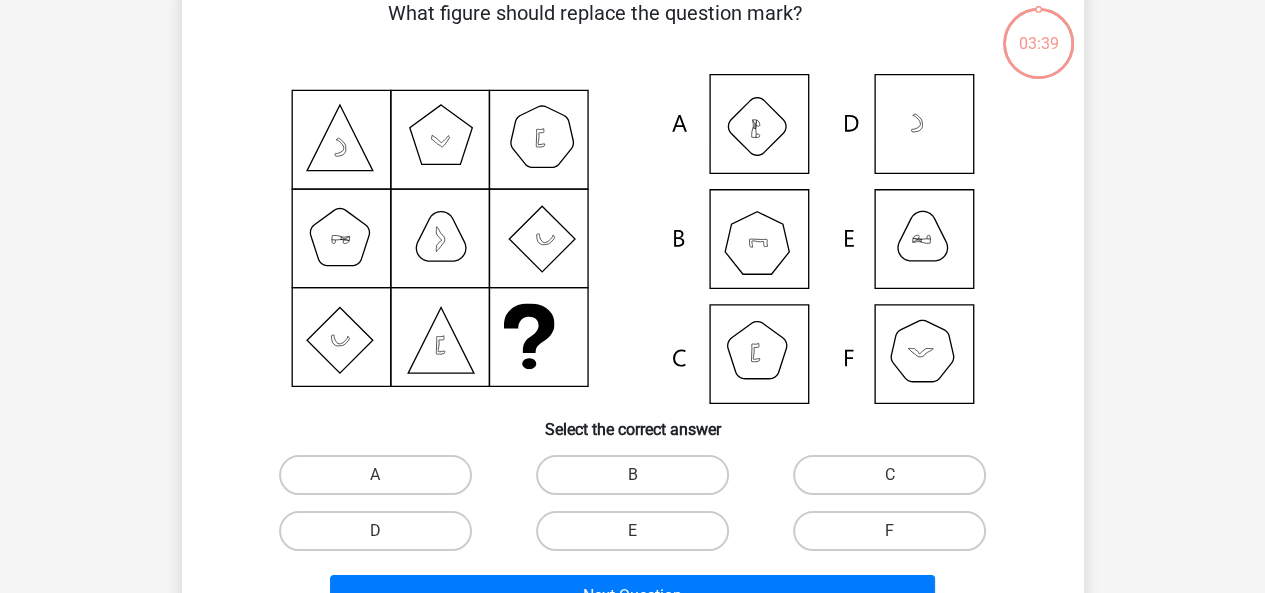 scroll, scrollTop: 92, scrollLeft: 0, axis: vertical 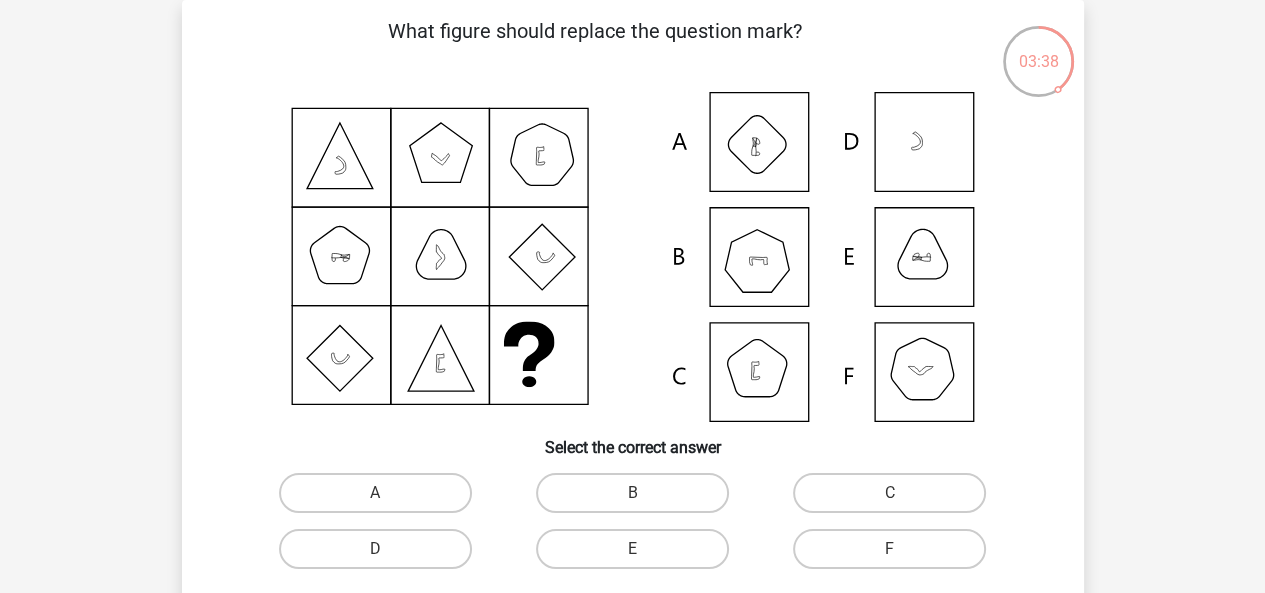 drag, startPoint x: 744, startPoint y: 309, endPoint x: 613, endPoint y: 269, distance: 136.9708 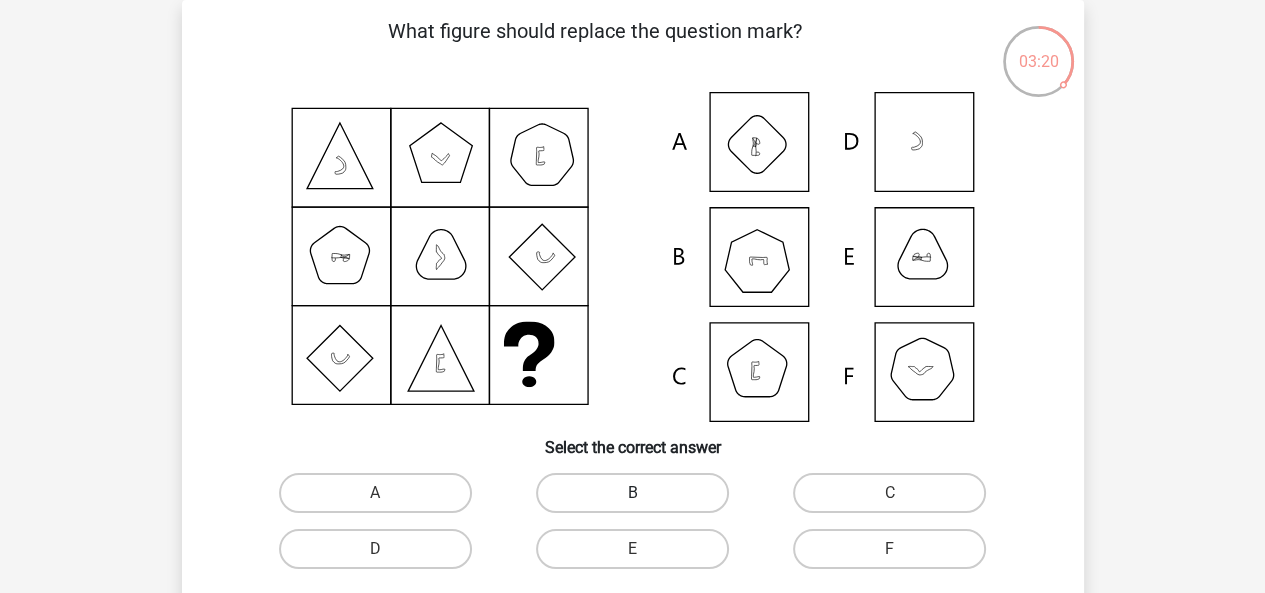 click on "B" at bounding box center (632, 493) 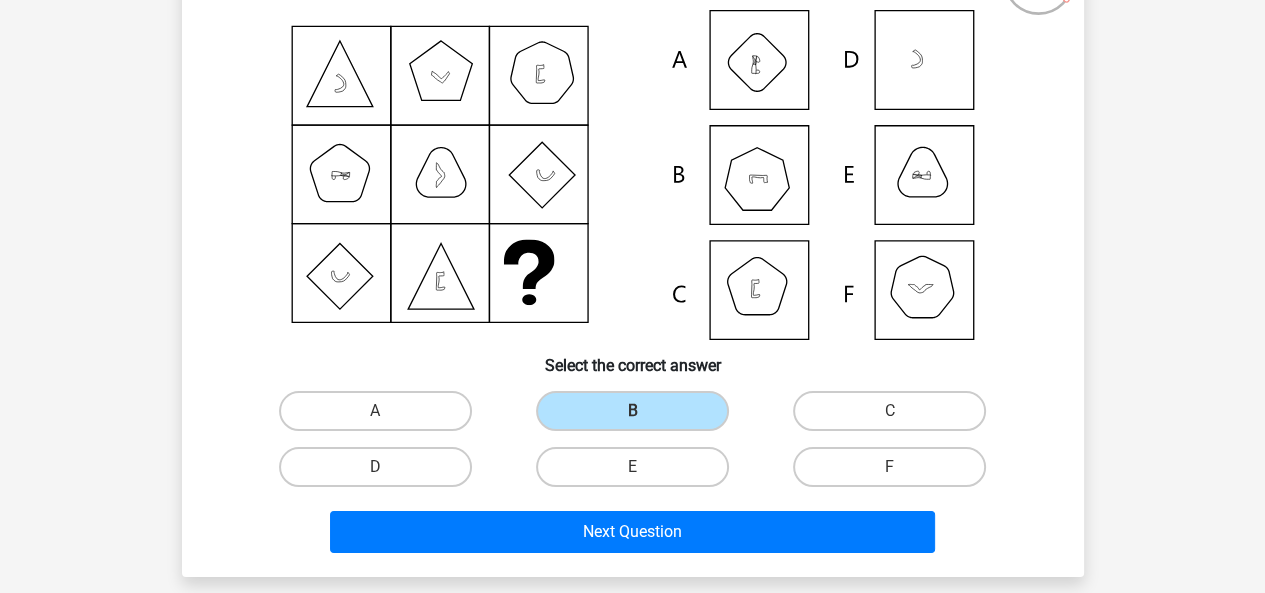 scroll, scrollTop: 186, scrollLeft: 0, axis: vertical 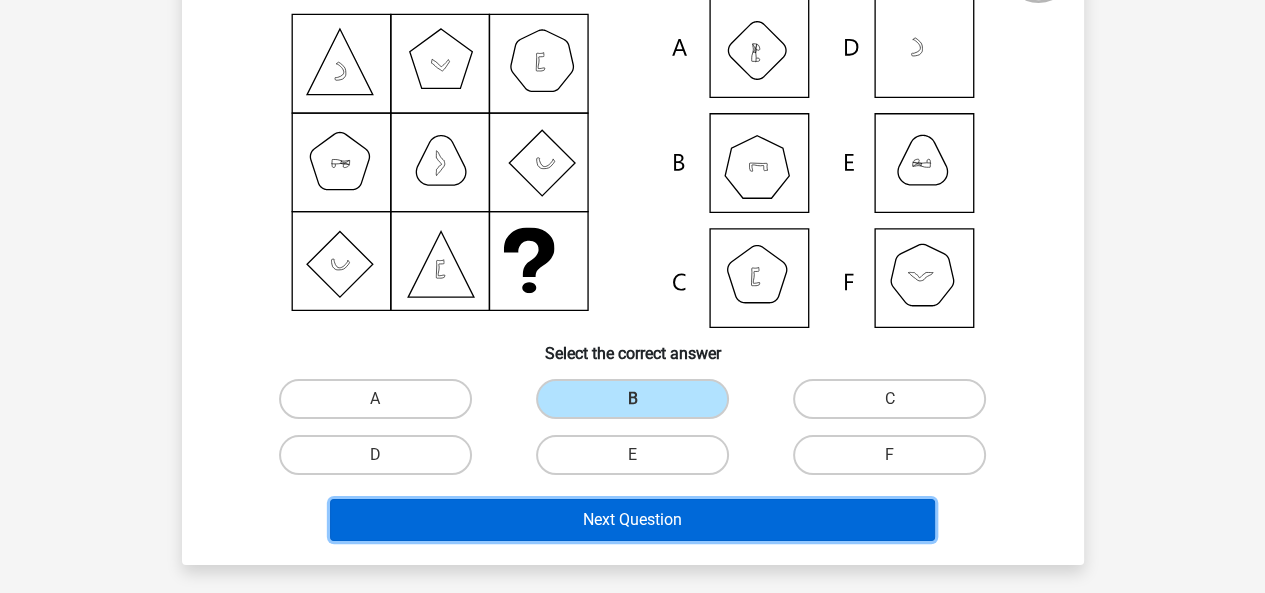 click on "Next Question" at bounding box center (632, 520) 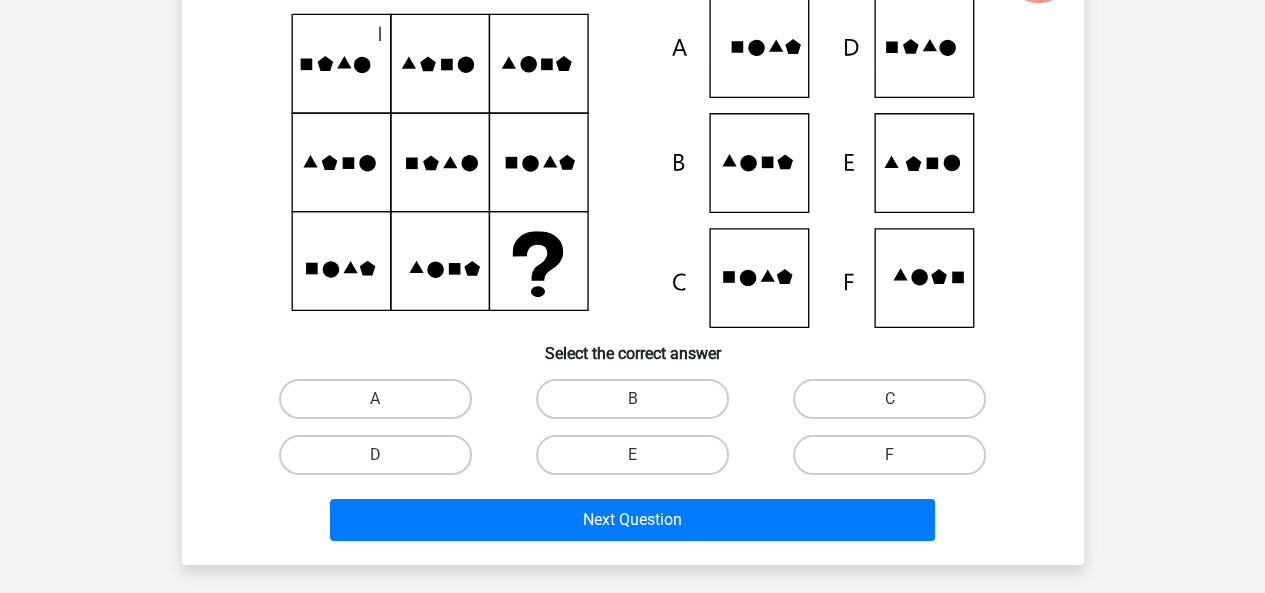 scroll, scrollTop: 92, scrollLeft: 0, axis: vertical 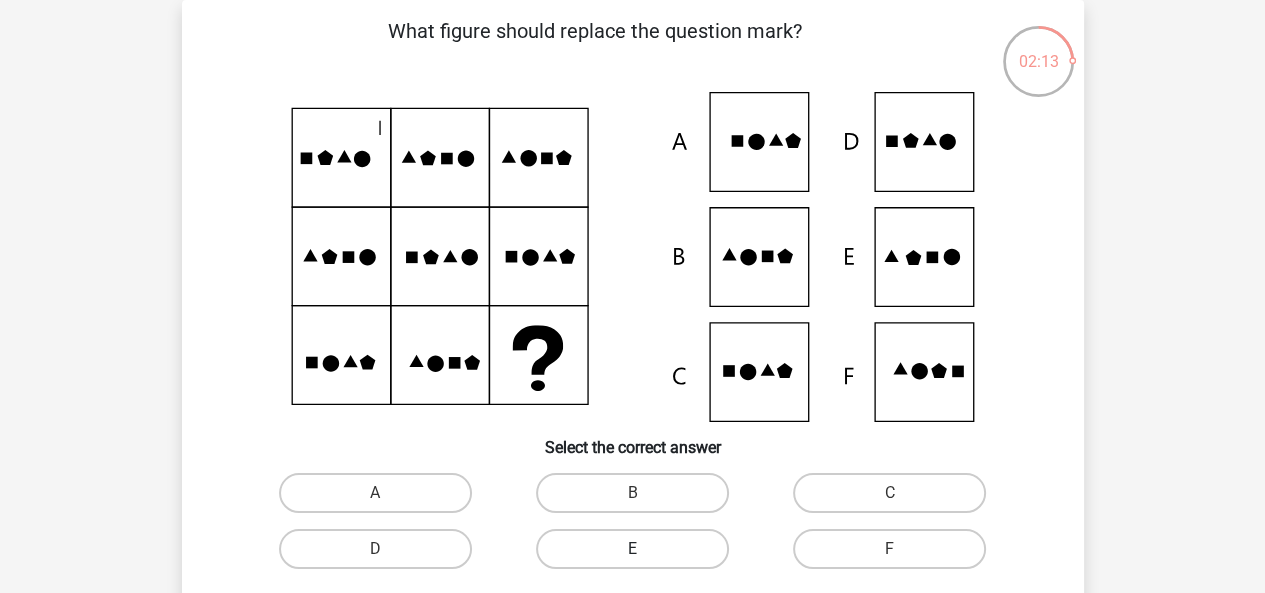 click on "E" at bounding box center [632, 549] 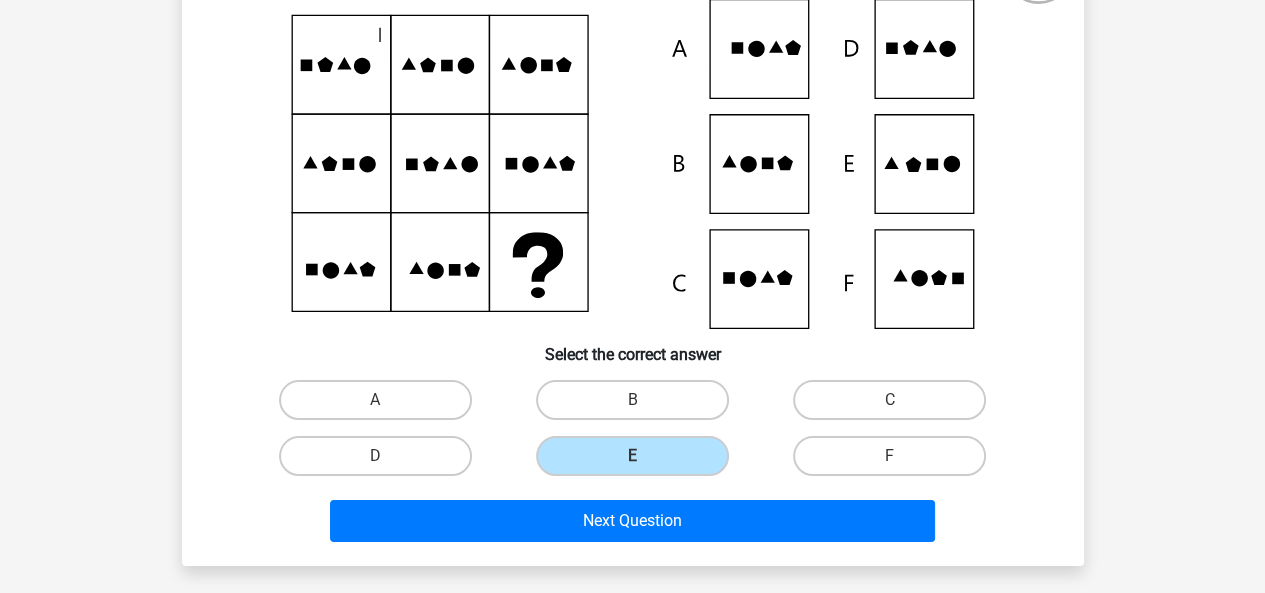 scroll, scrollTop: 193, scrollLeft: 0, axis: vertical 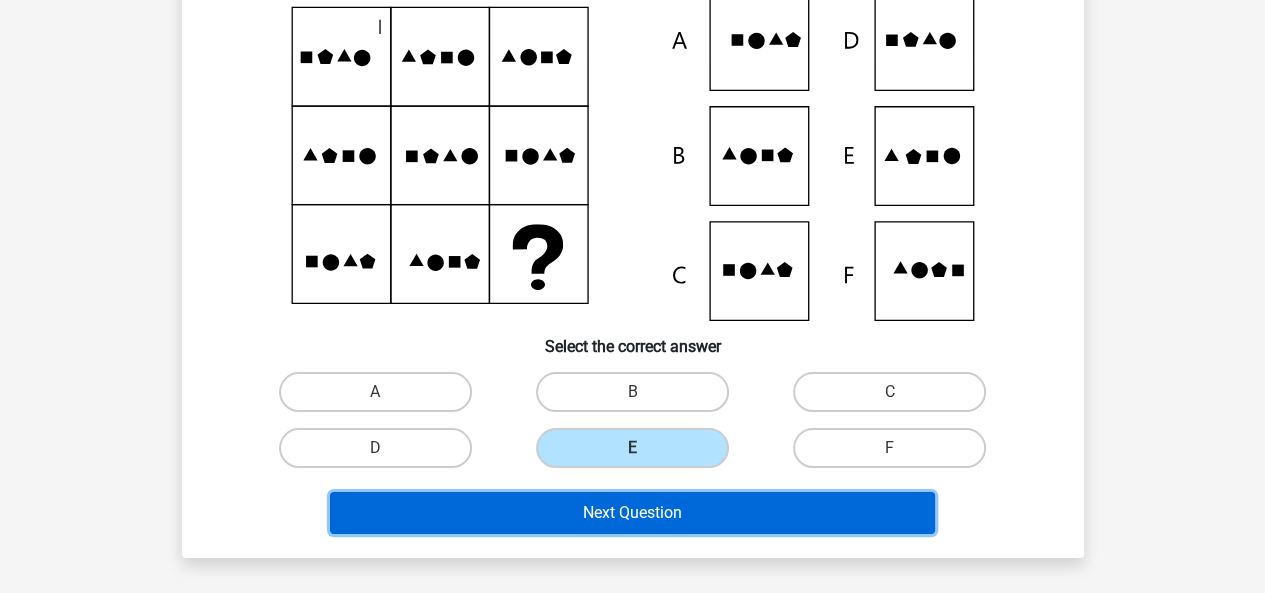 click on "Next Question" at bounding box center [632, 513] 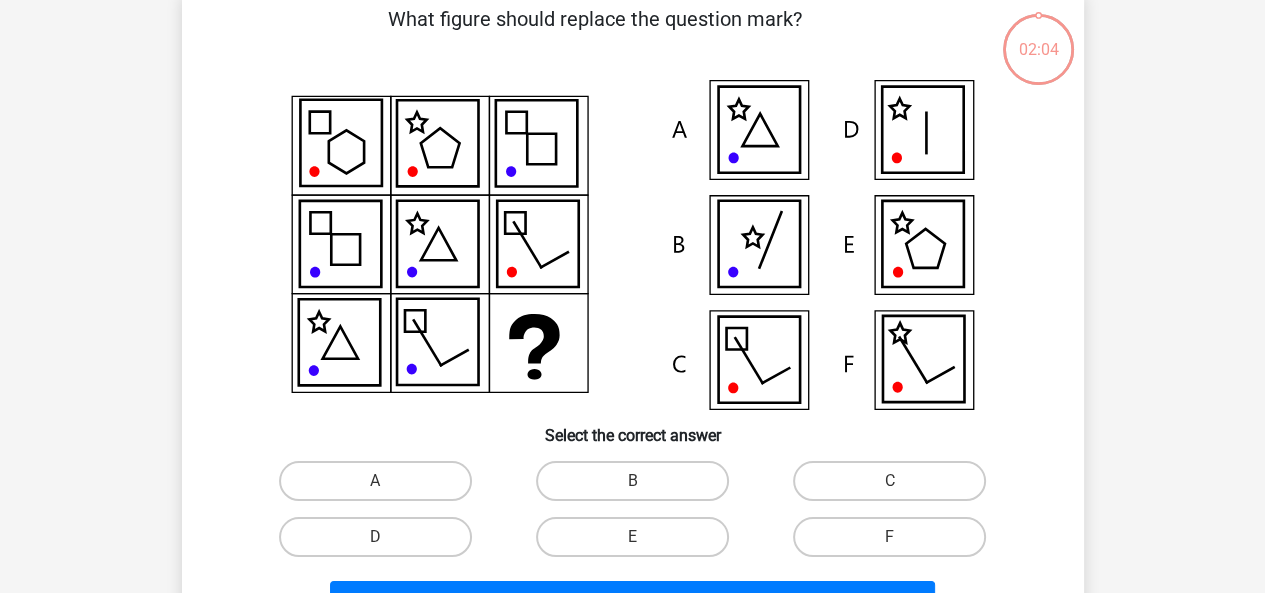 scroll, scrollTop: 92, scrollLeft: 0, axis: vertical 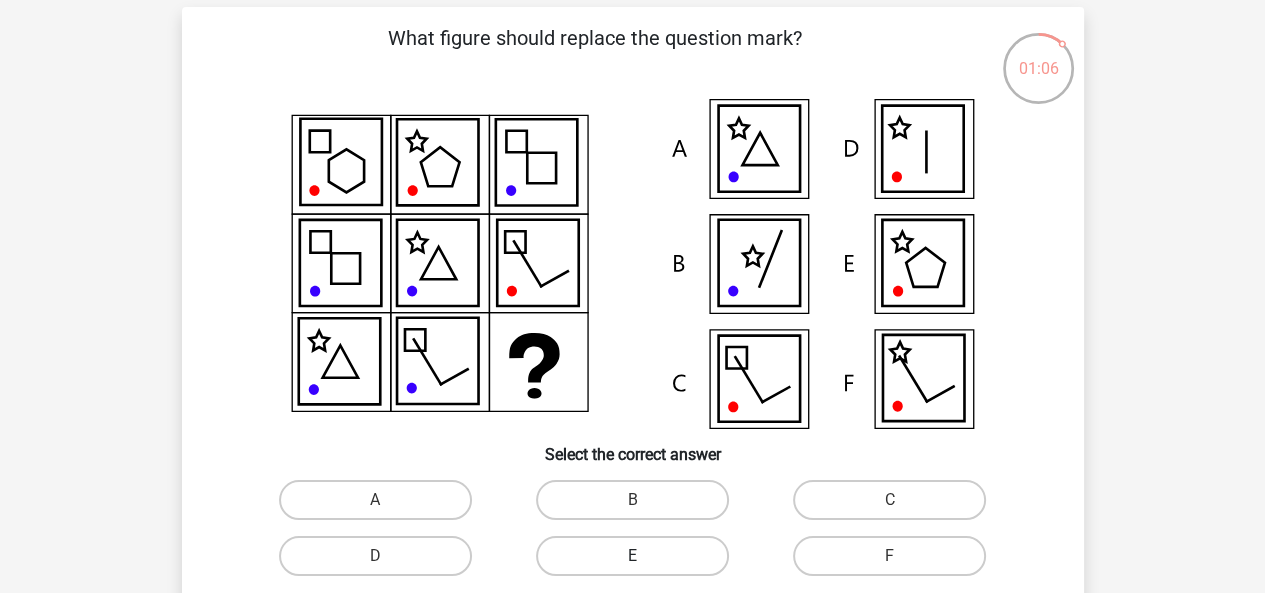 click on "E" at bounding box center (632, 556) 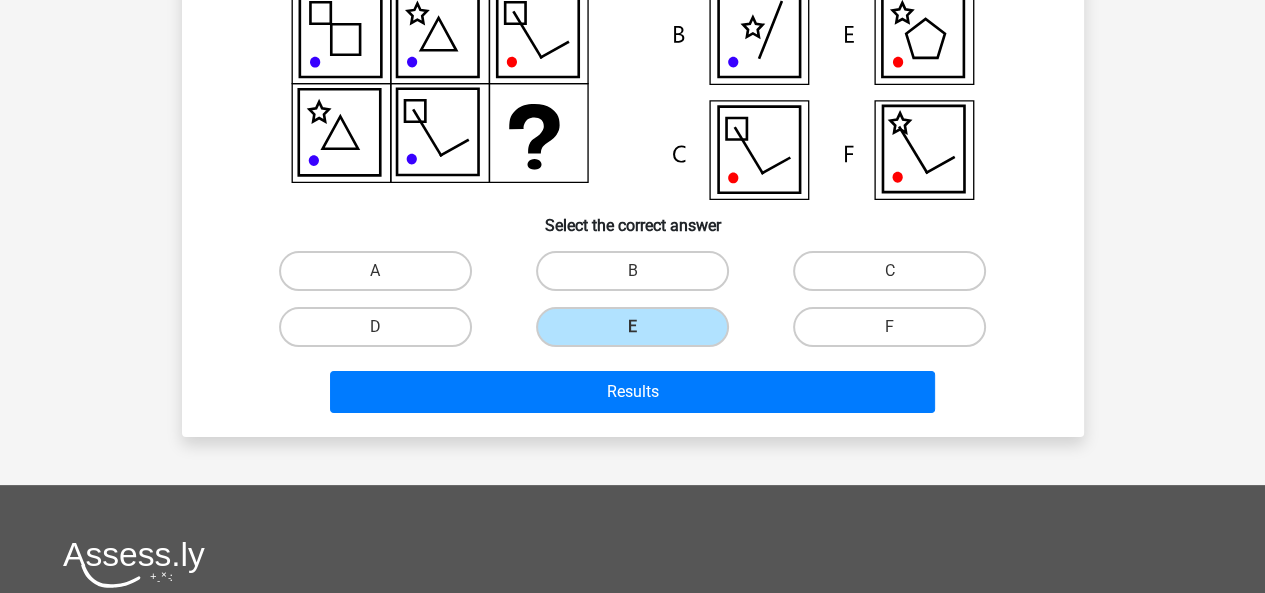scroll, scrollTop: 0, scrollLeft: 0, axis: both 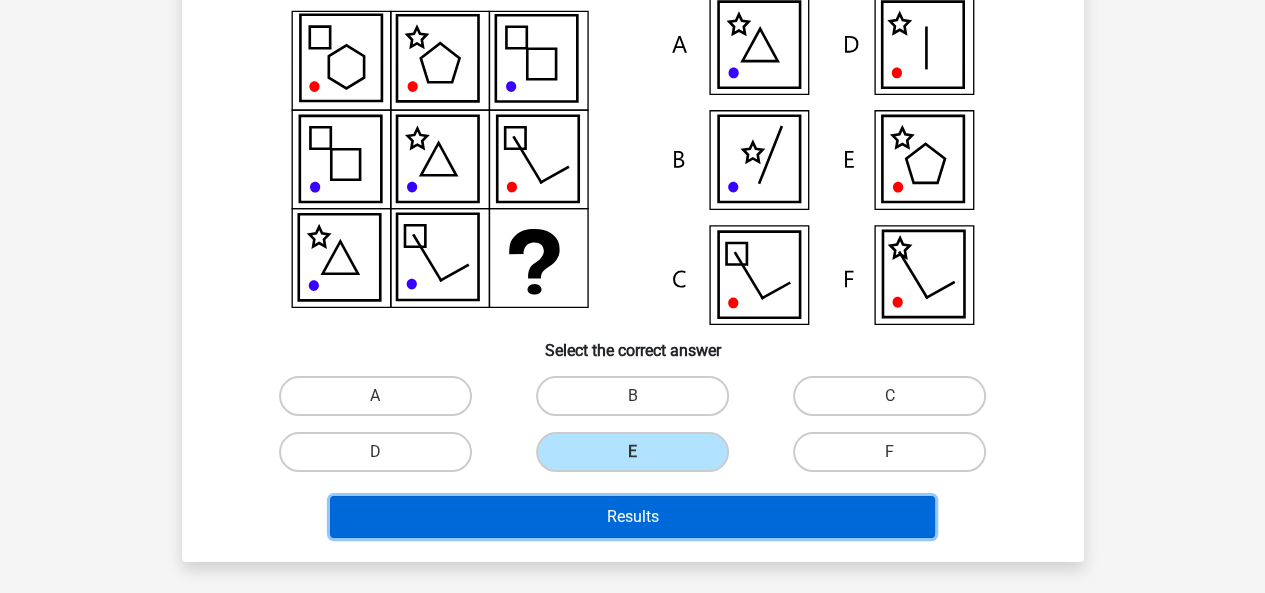 click on "Results" at bounding box center [632, 517] 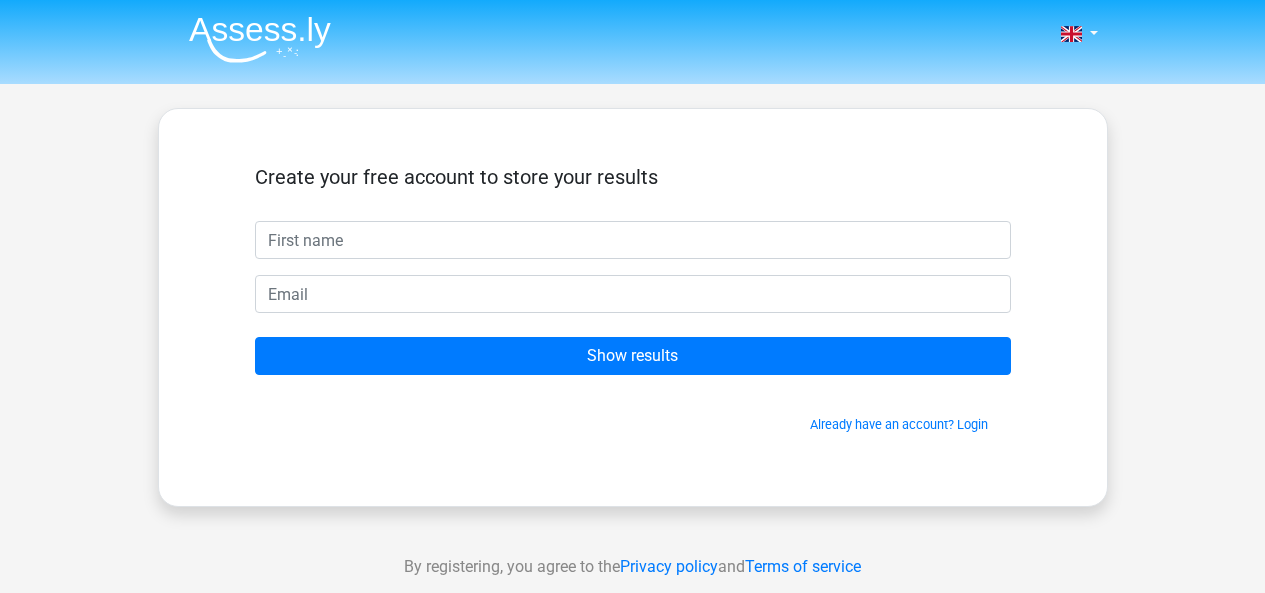 scroll, scrollTop: 0, scrollLeft: 0, axis: both 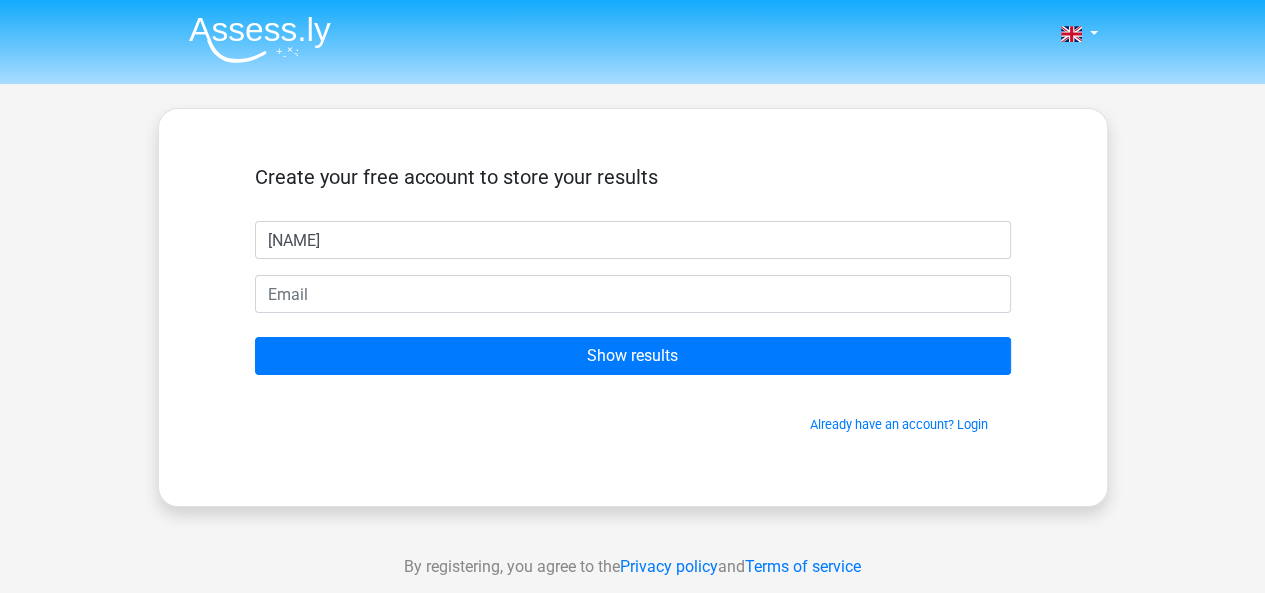 type on "Hassan" 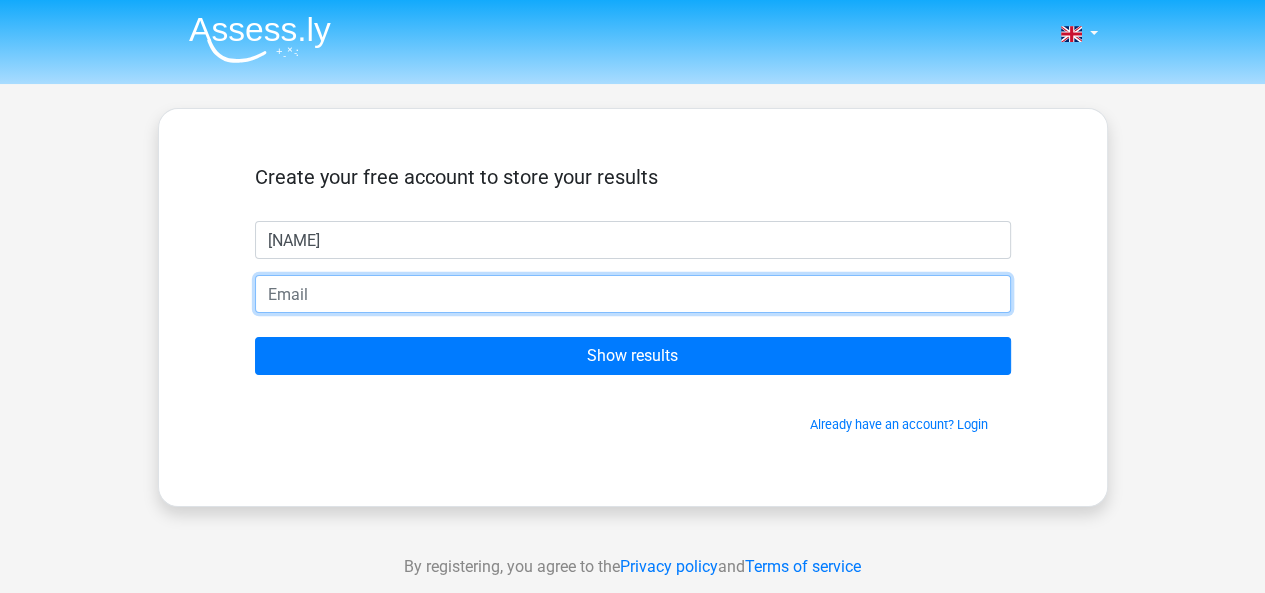 click at bounding box center [633, 294] 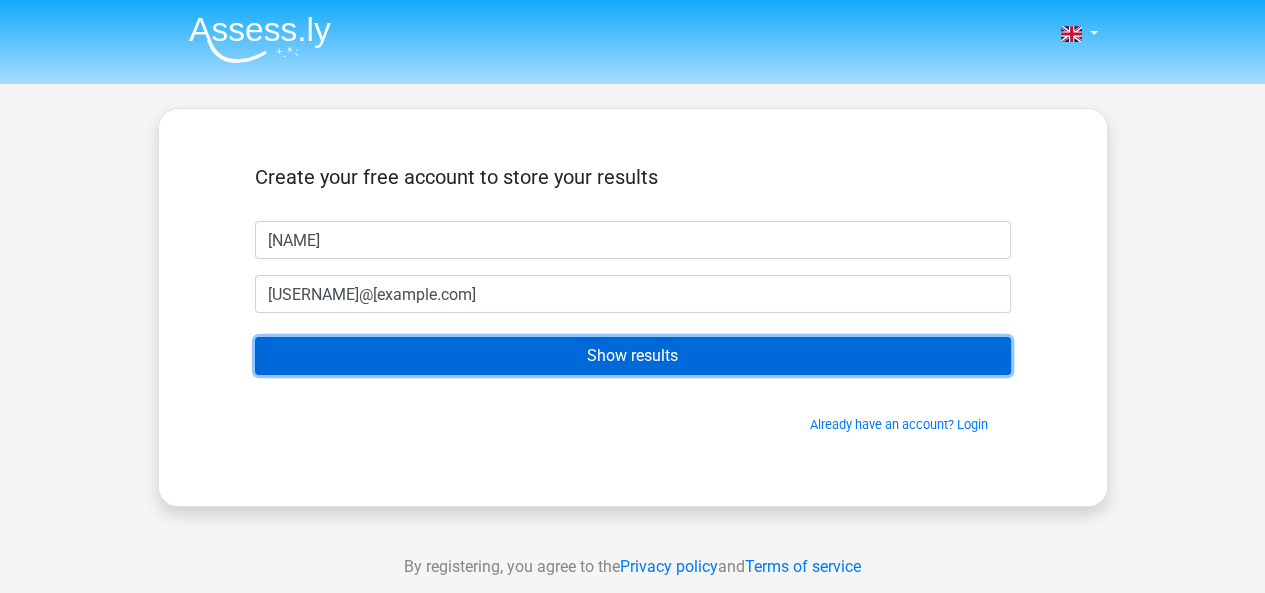 click on "Show results" at bounding box center (633, 356) 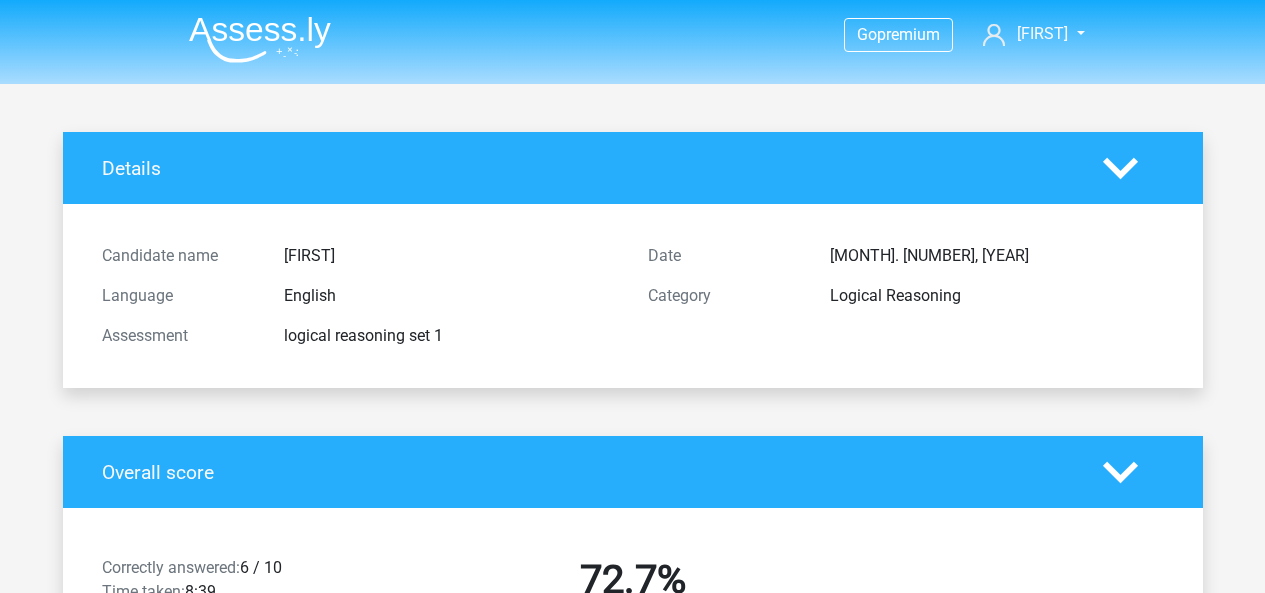 scroll, scrollTop: 0, scrollLeft: 0, axis: both 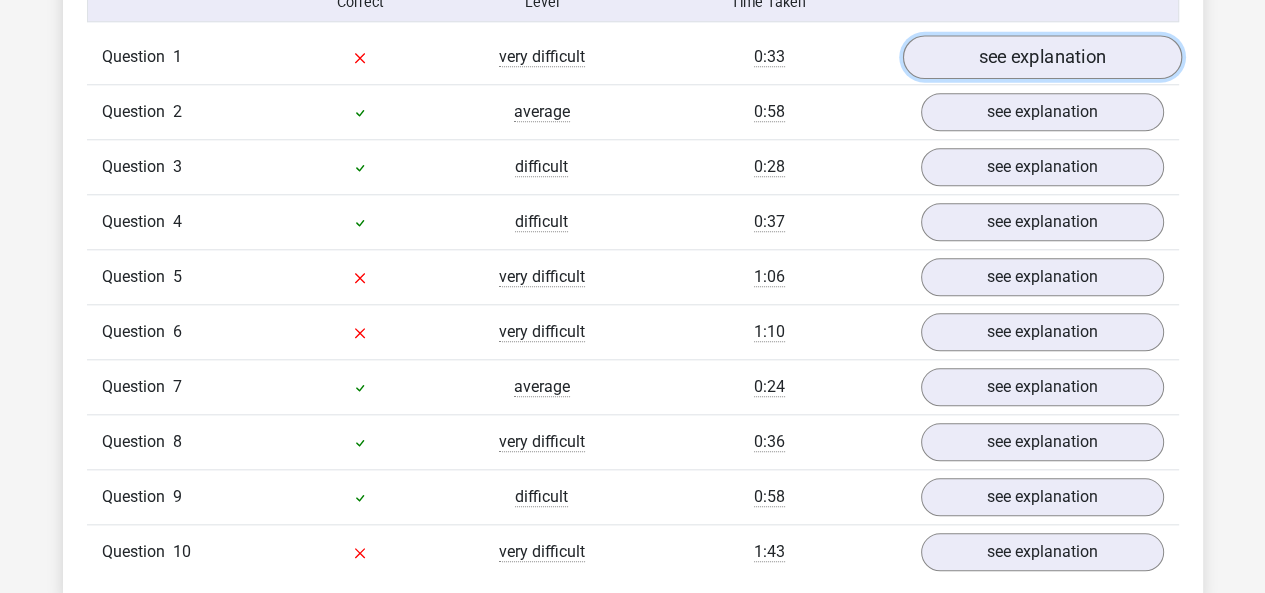 click on "see explanation" at bounding box center (1041, 58) 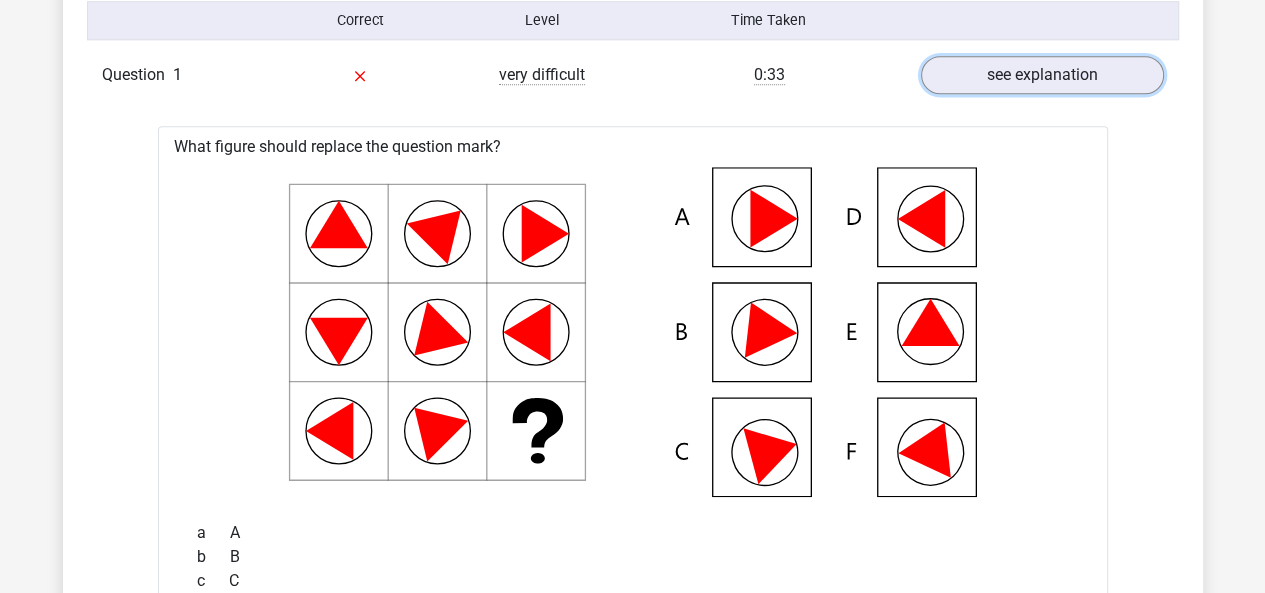 scroll, scrollTop: 1669, scrollLeft: 0, axis: vertical 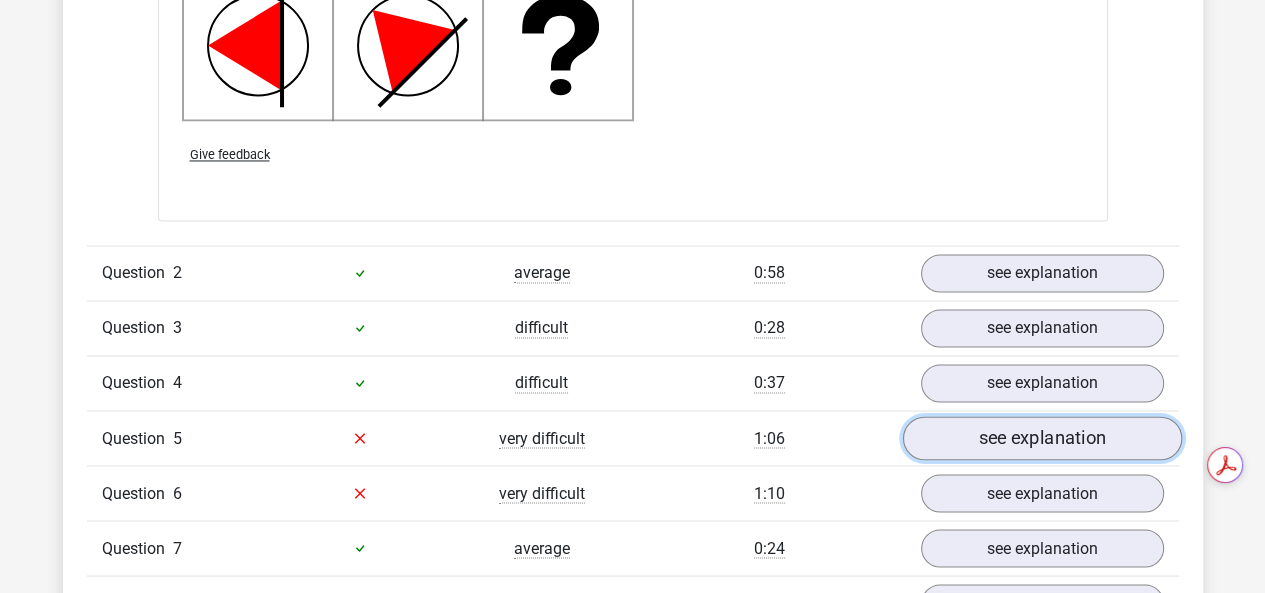 click on "see explanation" at bounding box center (1041, 438) 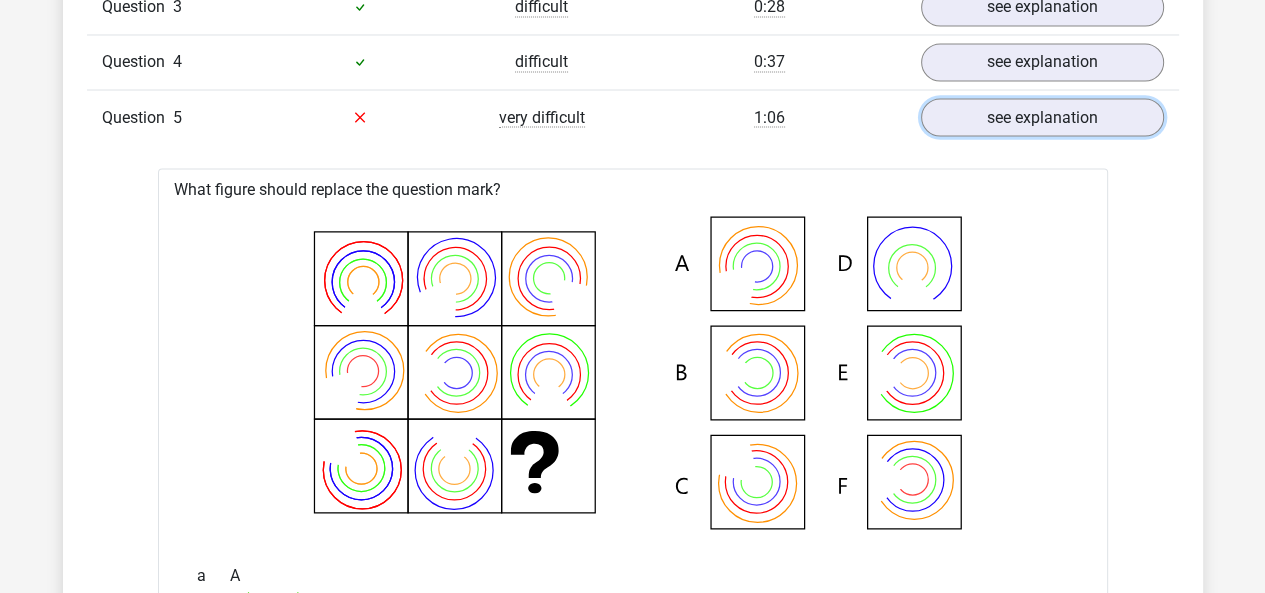 scroll, scrollTop: 3126, scrollLeft: 0, axis: vertical 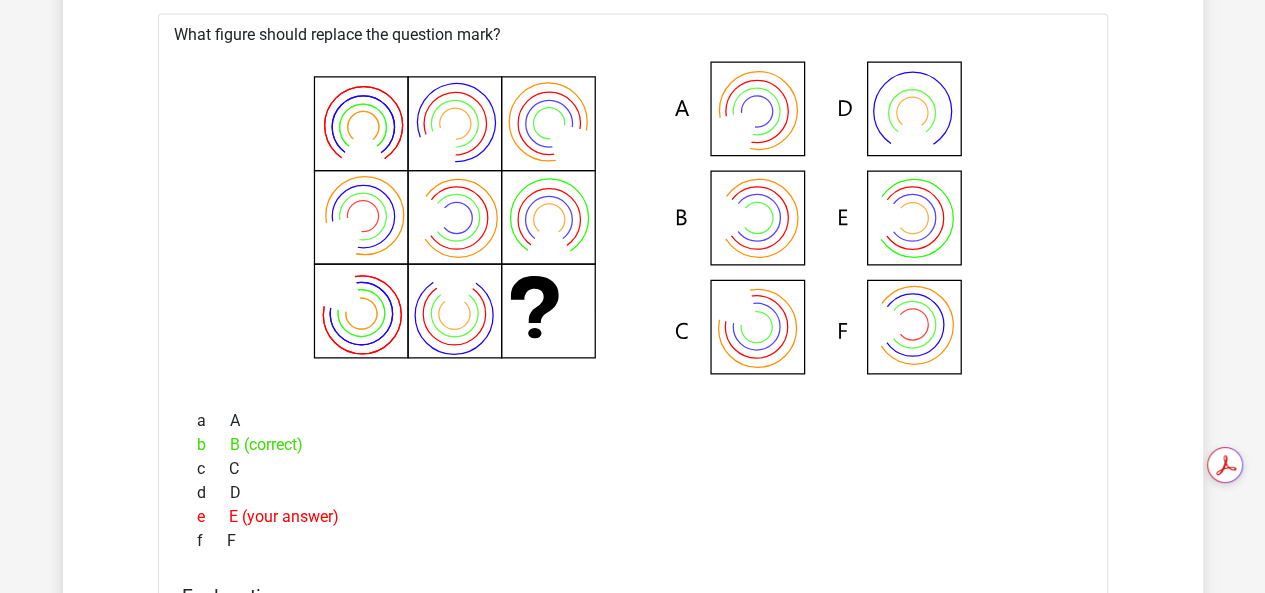 click 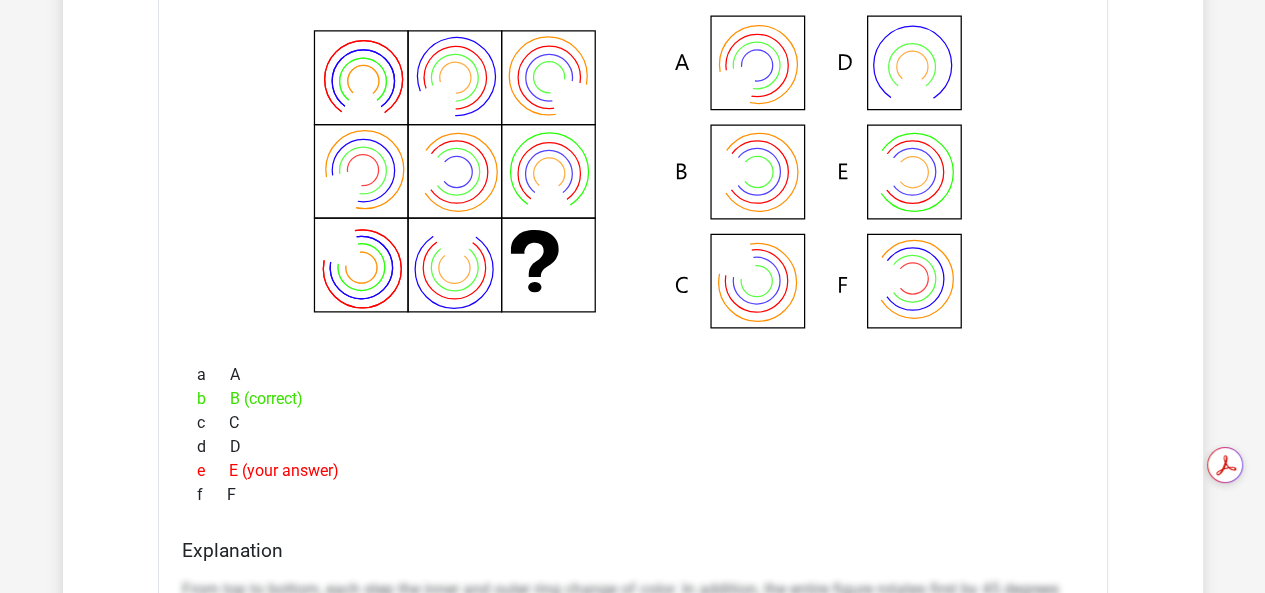 scroll, scrollTop: 3280, scrollLeft: 0, axis: vertical 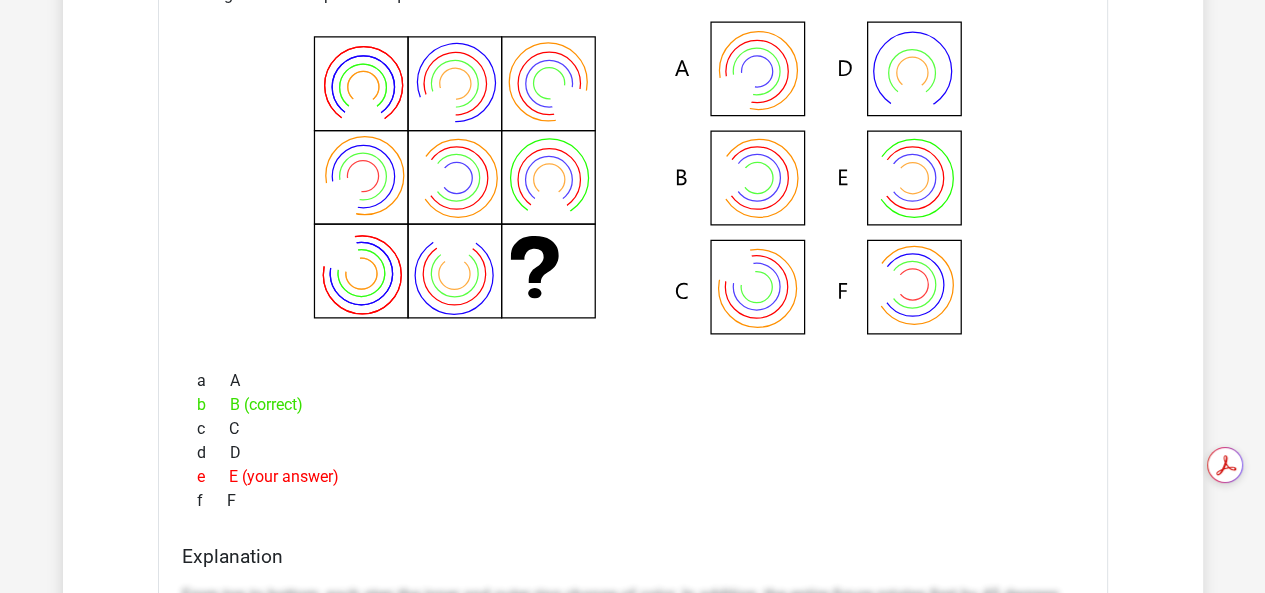 click on "e
E
(your answer)" at bounding box center (633, 477) 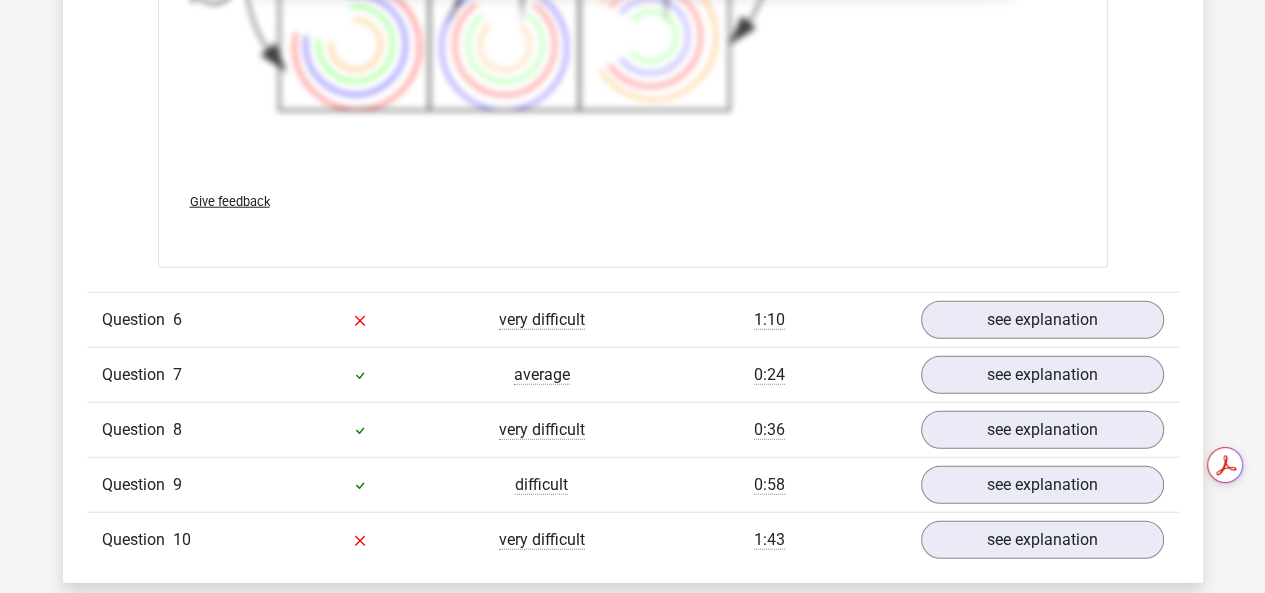 scroll, scrollTop: 4320, scrollLeft: 0, axis: vertical 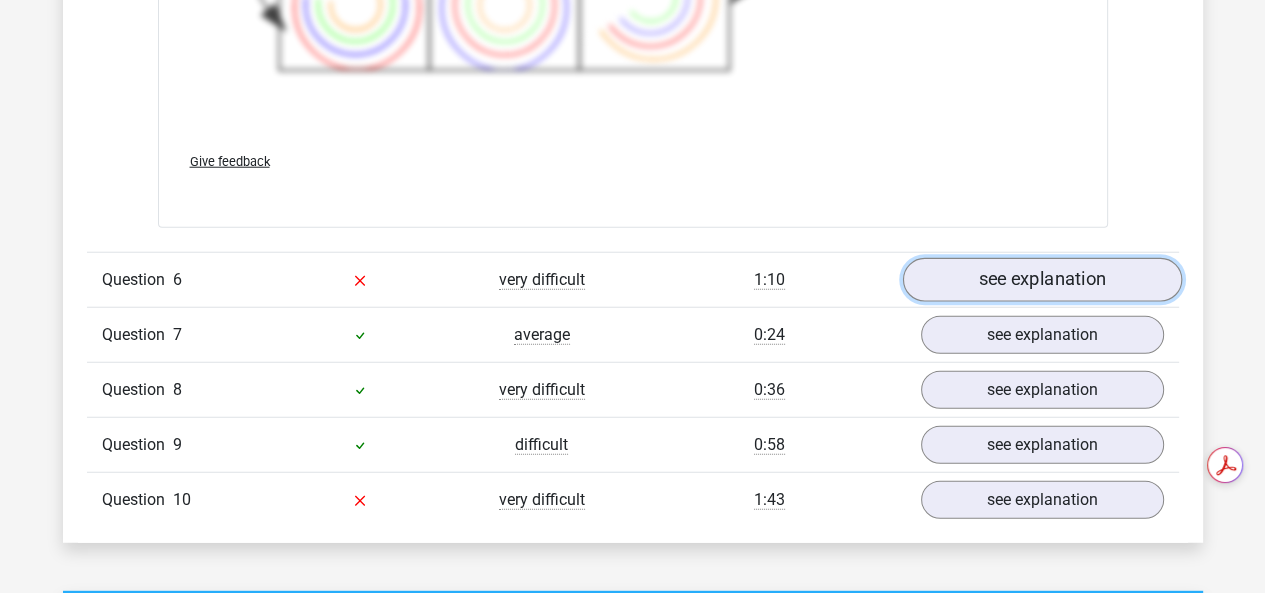 click on "see explanation" at bounding box center [1041, 280] 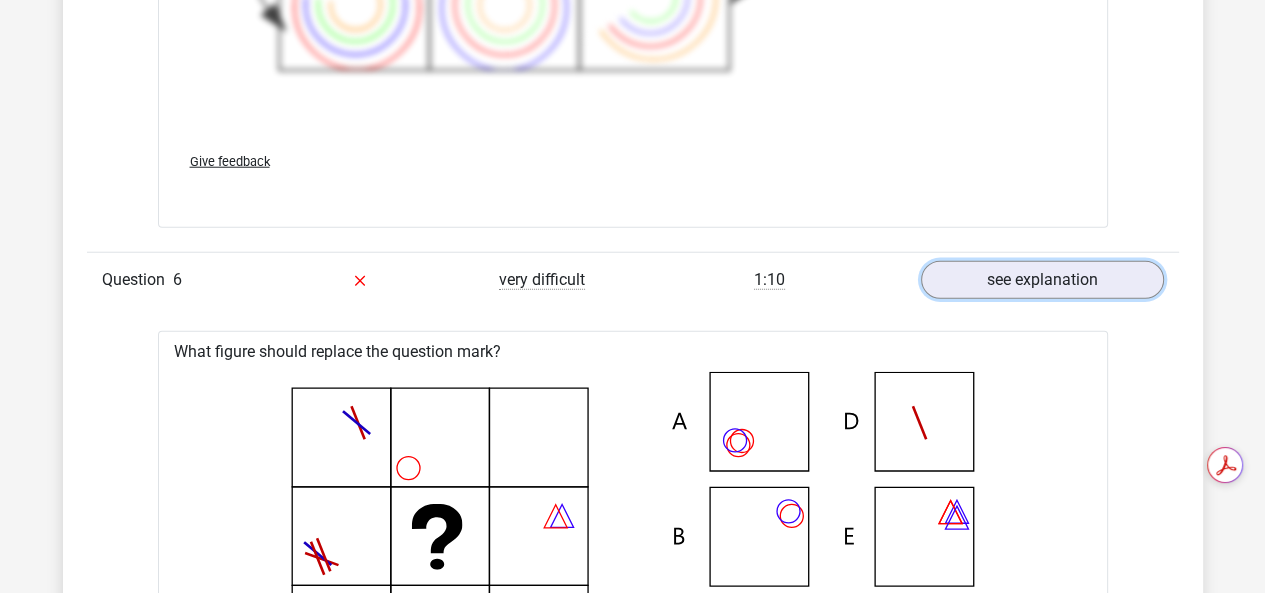 scroll, scrollTop: 4340, scrollLeft: 0, axis: vertical 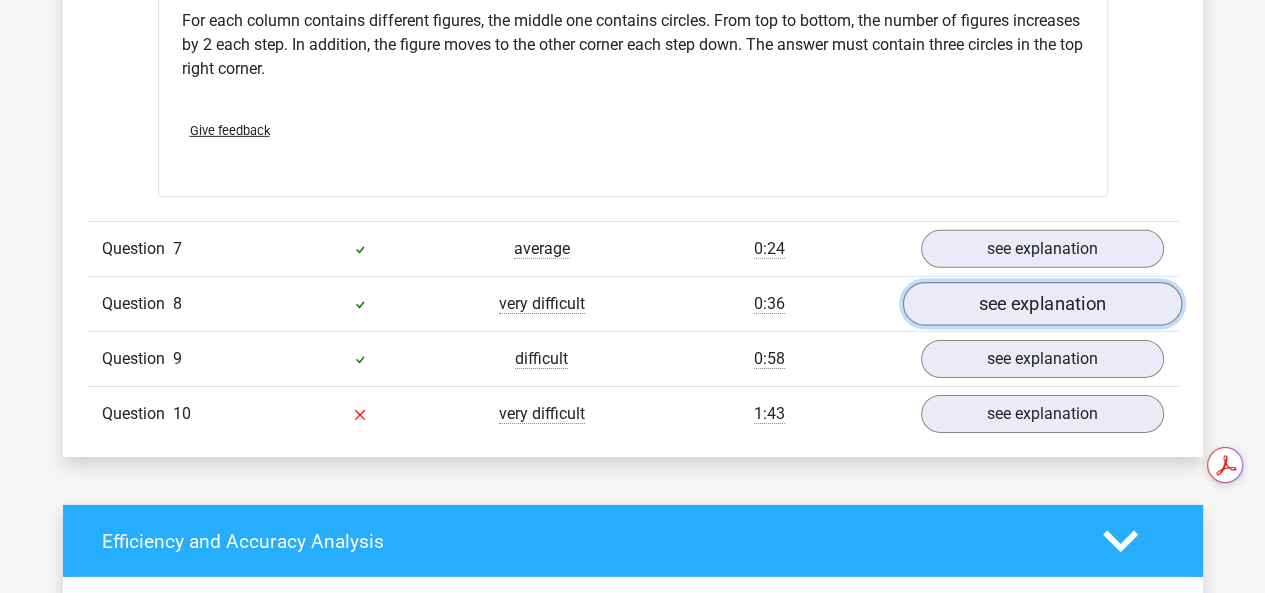 click on "see explanation" at bounding box center [1041, 304] 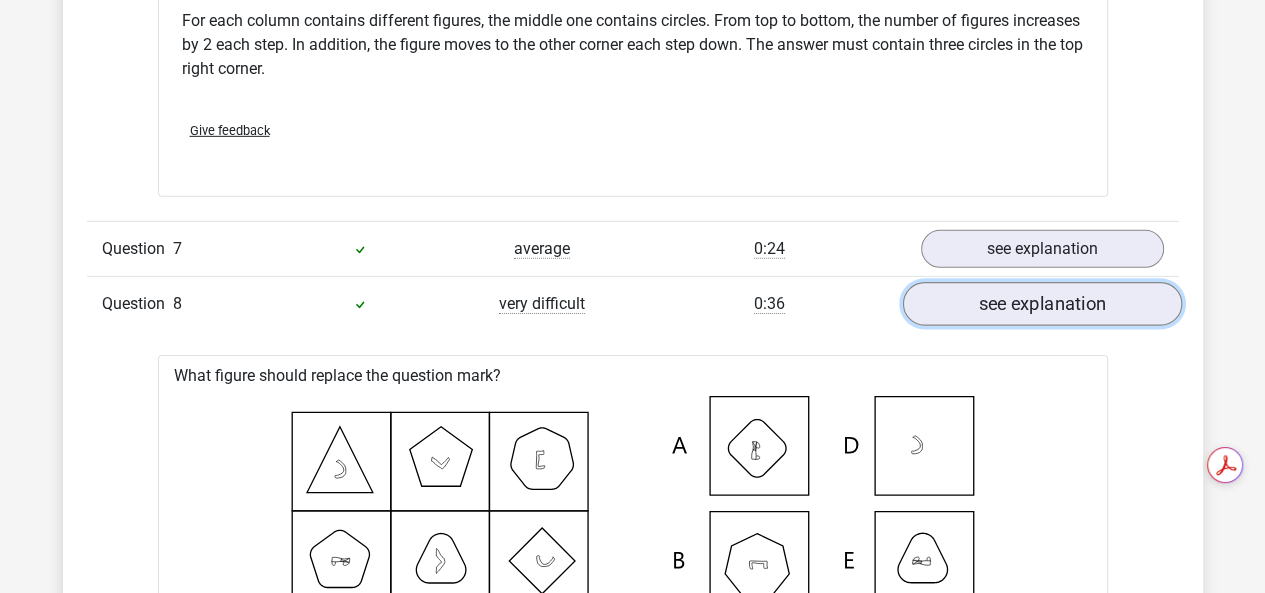 click on "see explanation" at bounding box center (1041, 304) 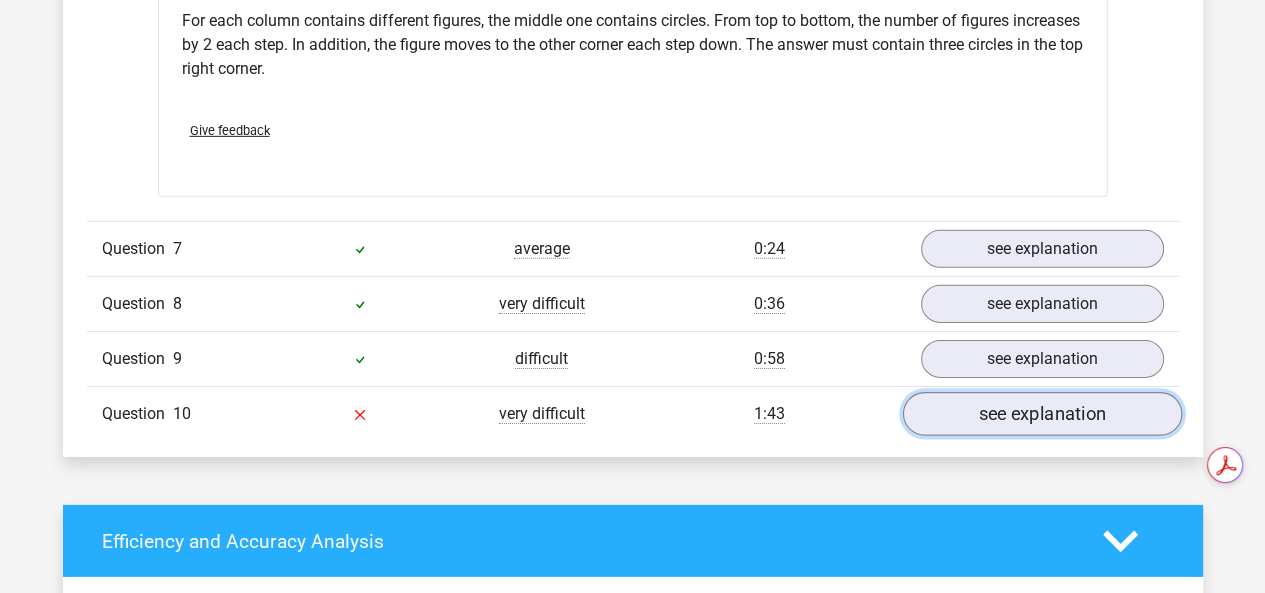 click on "see explanation" at bounding box center [1041, 414] 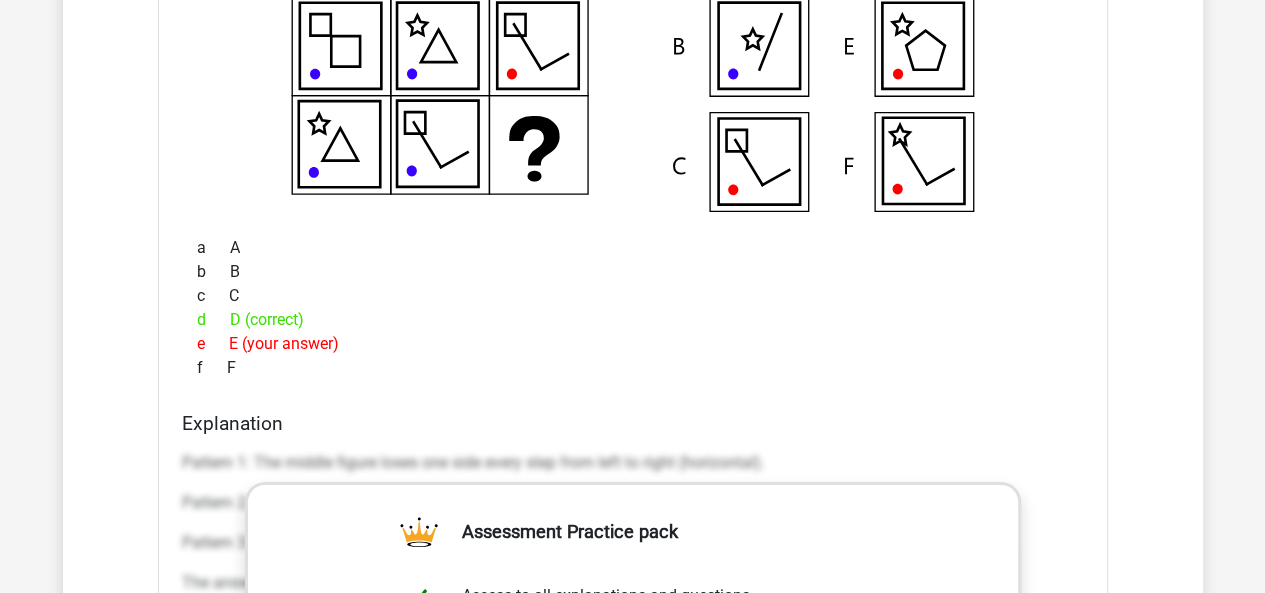scroll, scrollTop: 5566, scrollLeft: 0, axis: vertical 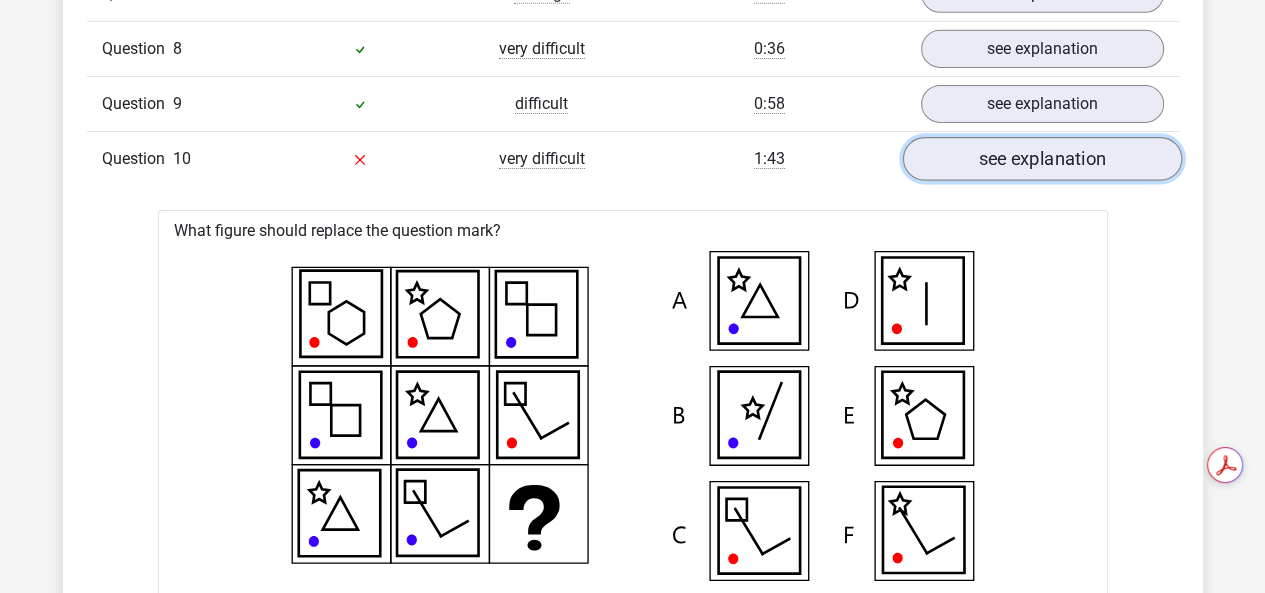 click on "see explanation" at bounding box center [1041, 159] 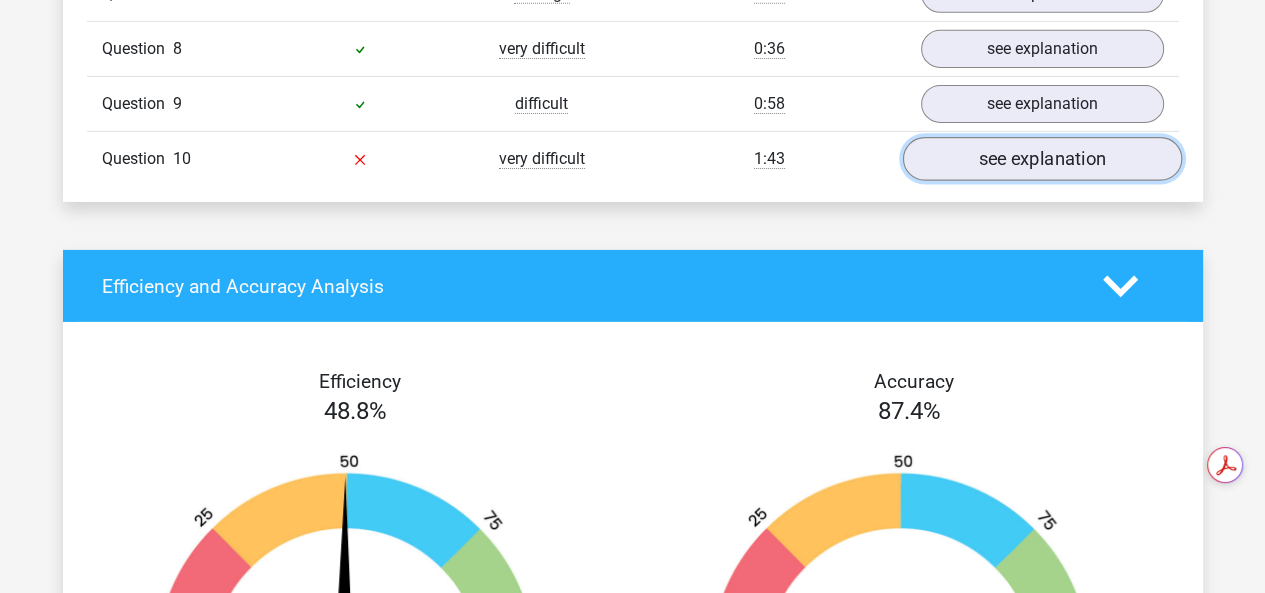 click on "see explanation" at bounding box center (1041, 159) 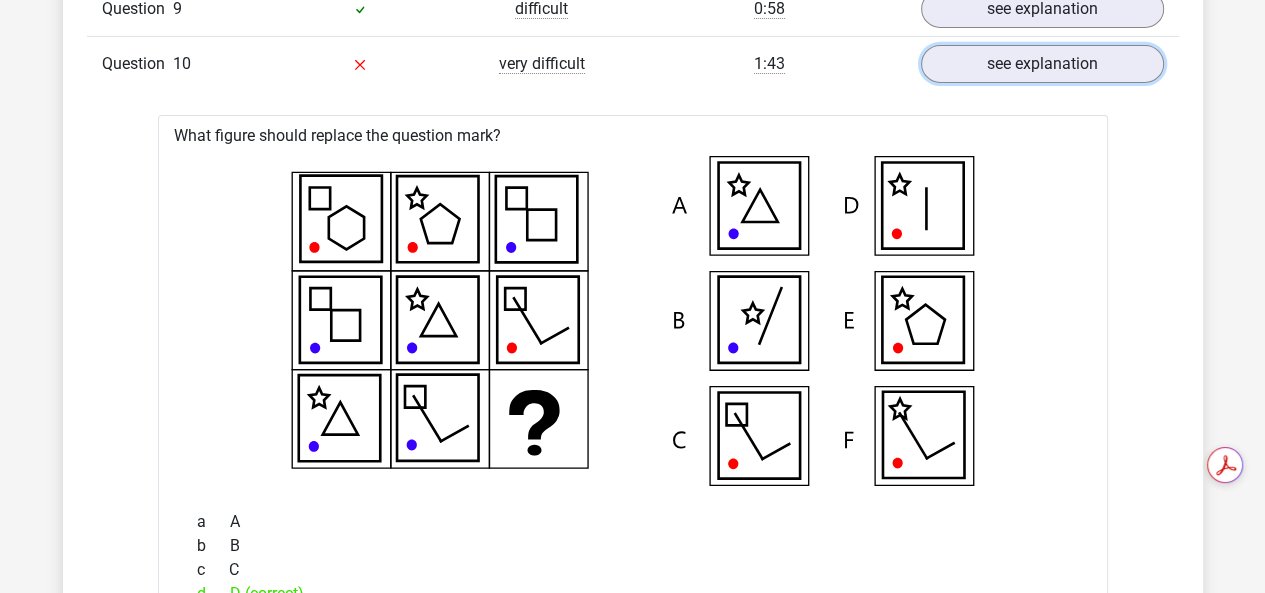 scroll, scrollTop: 5488, scrollLeft: 0, axis: vertical 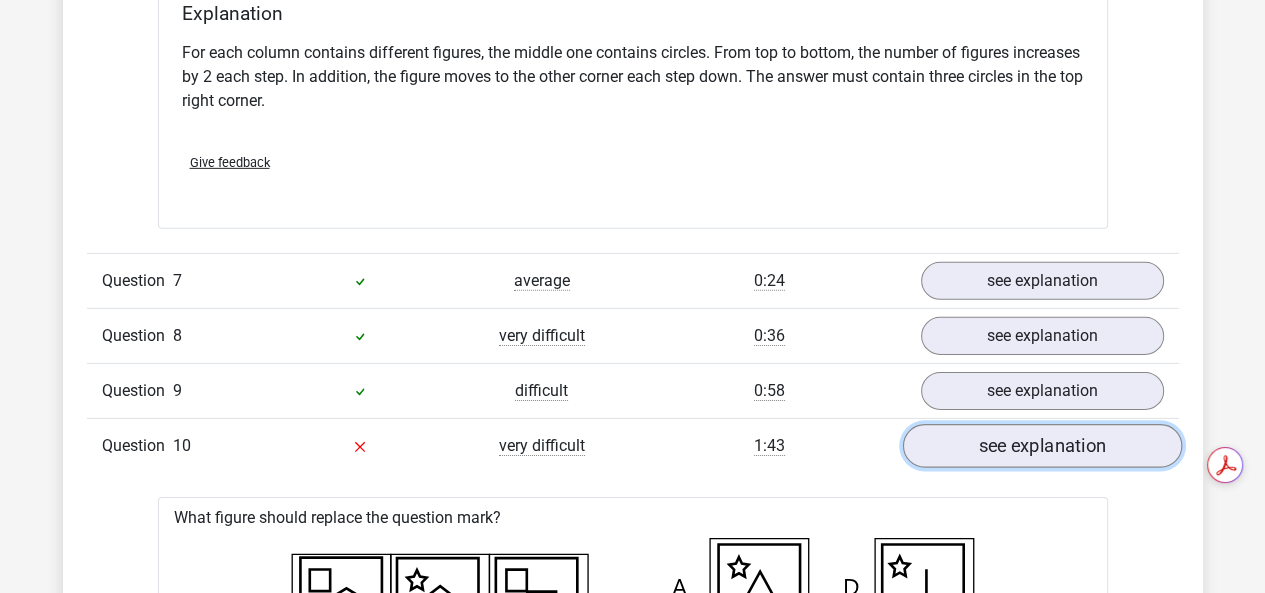 click on "see explanation" at bounding box center (1041, 446) 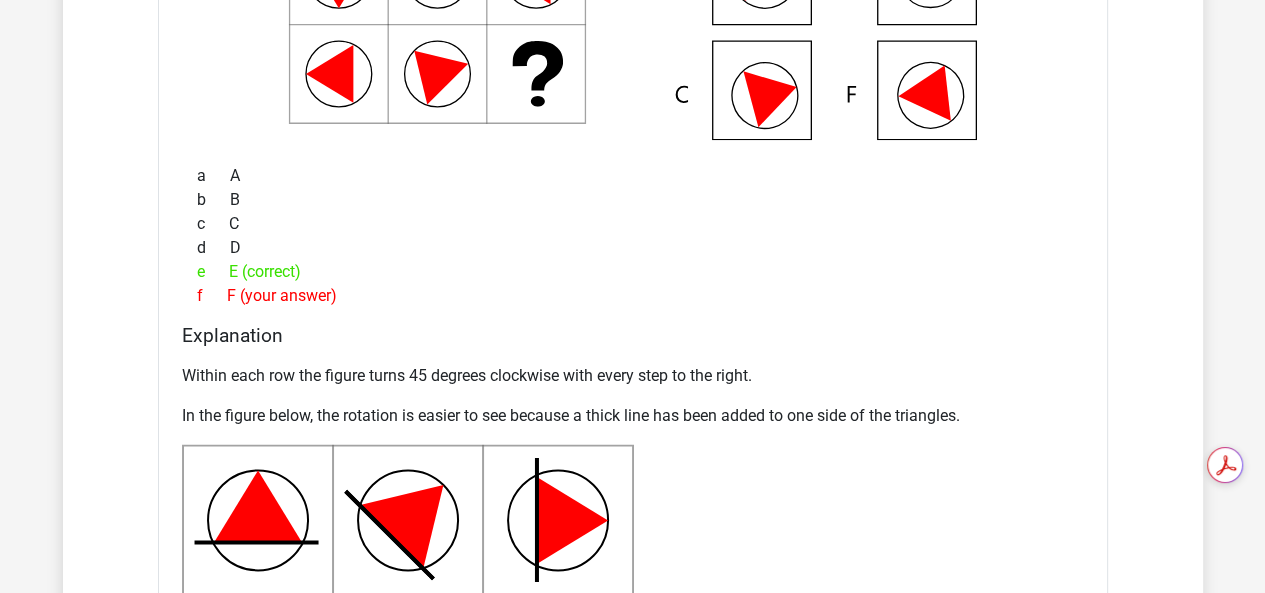 scroll, scrollTop: 1878, scrollLeft: 0, axis: vertical 